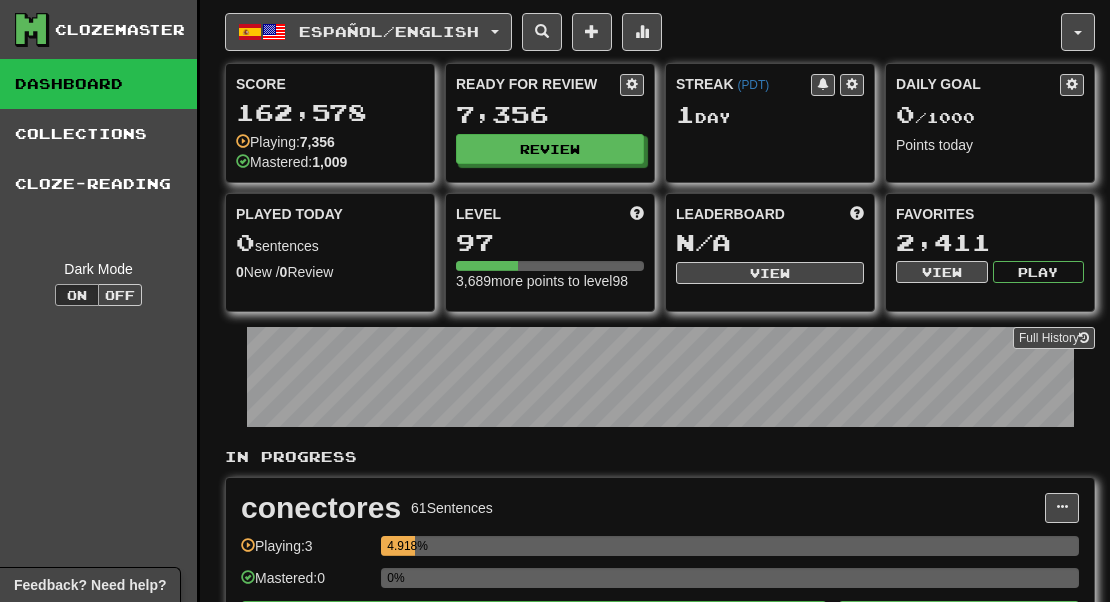 scroll, scrollTop: 16, scrollLeft: 0, axis: vertical 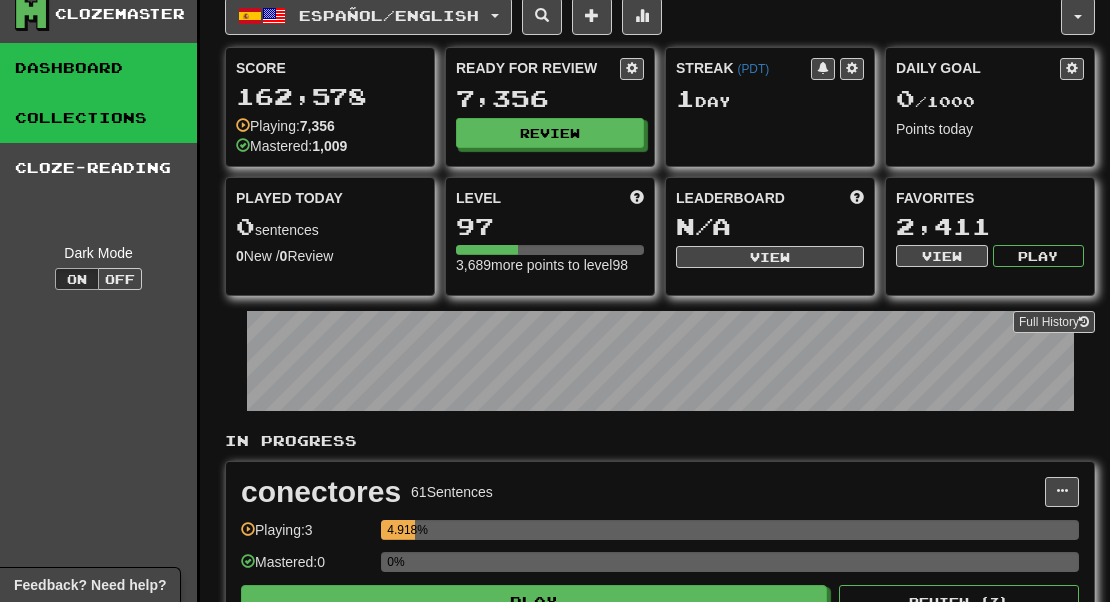 click on "Collections" at bounding box center (98, 118) 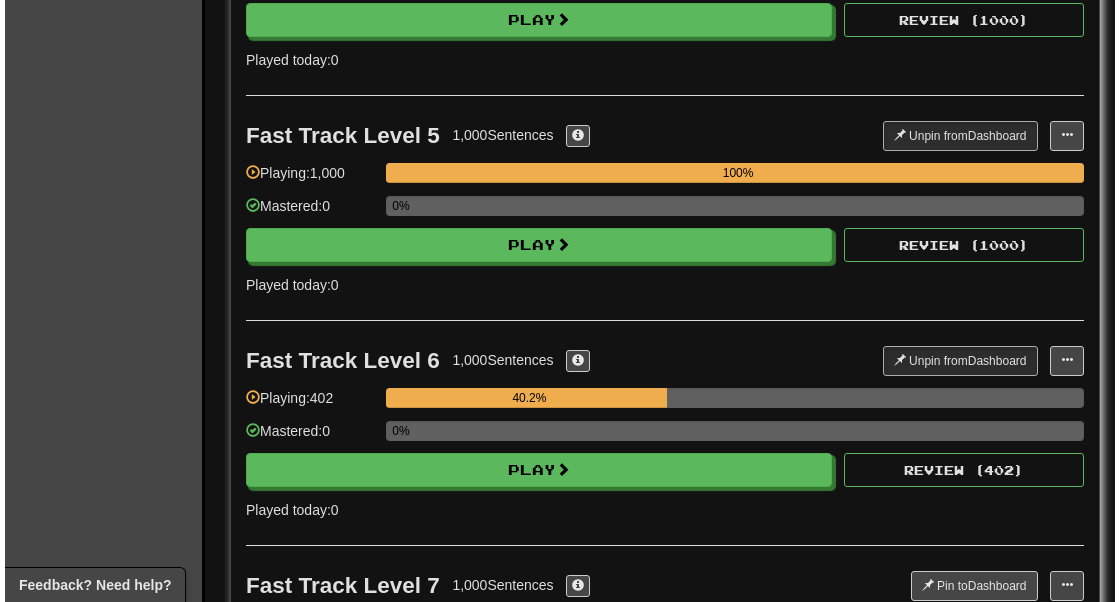 scroll, scrollTop: 1034, scrollLeft: 0, axis: vertical 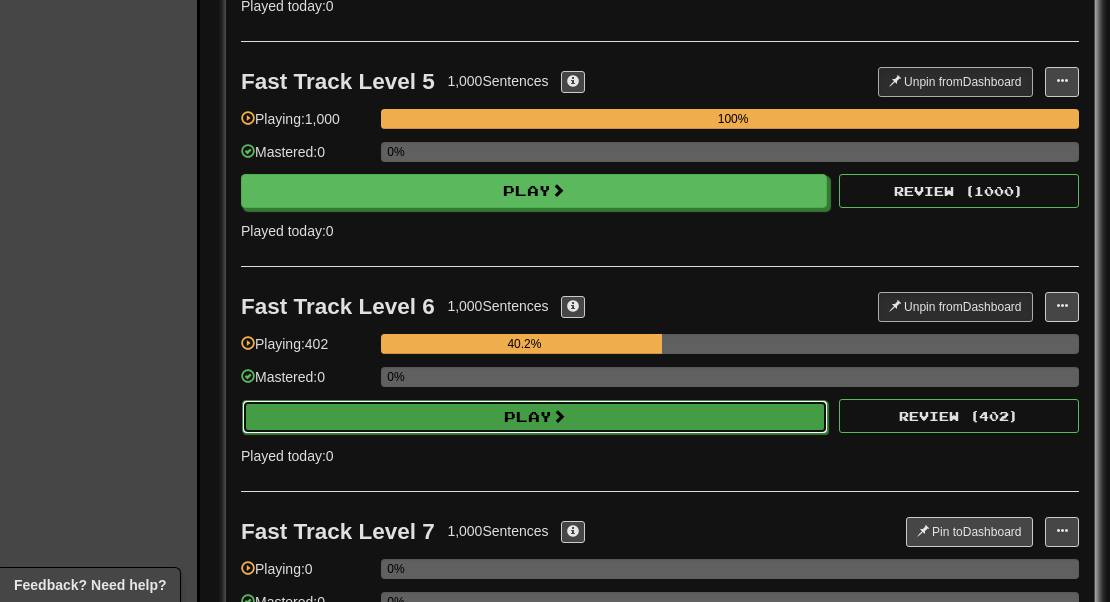 click on "Play" at bounding box center [535, 417] 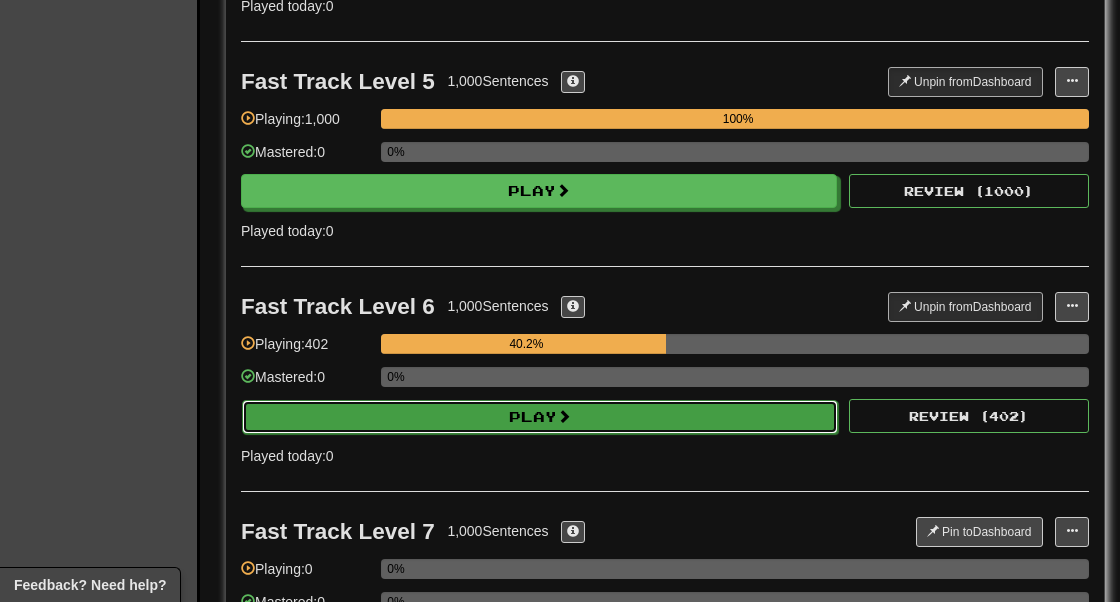 select on "********" 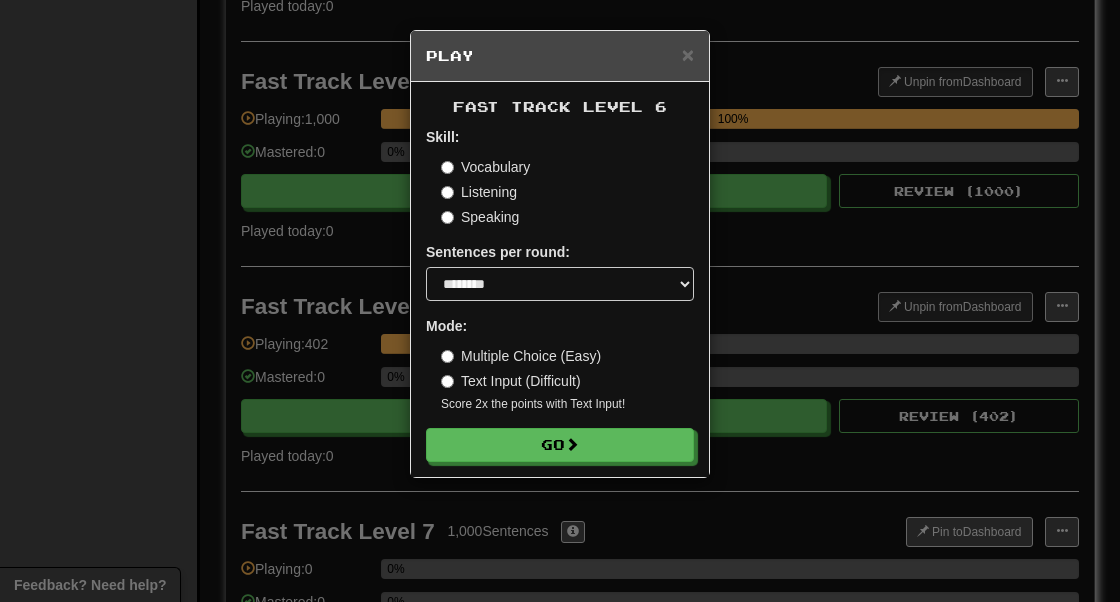 click on "Text Input (Difficult)" at bounding box center (511, 381) 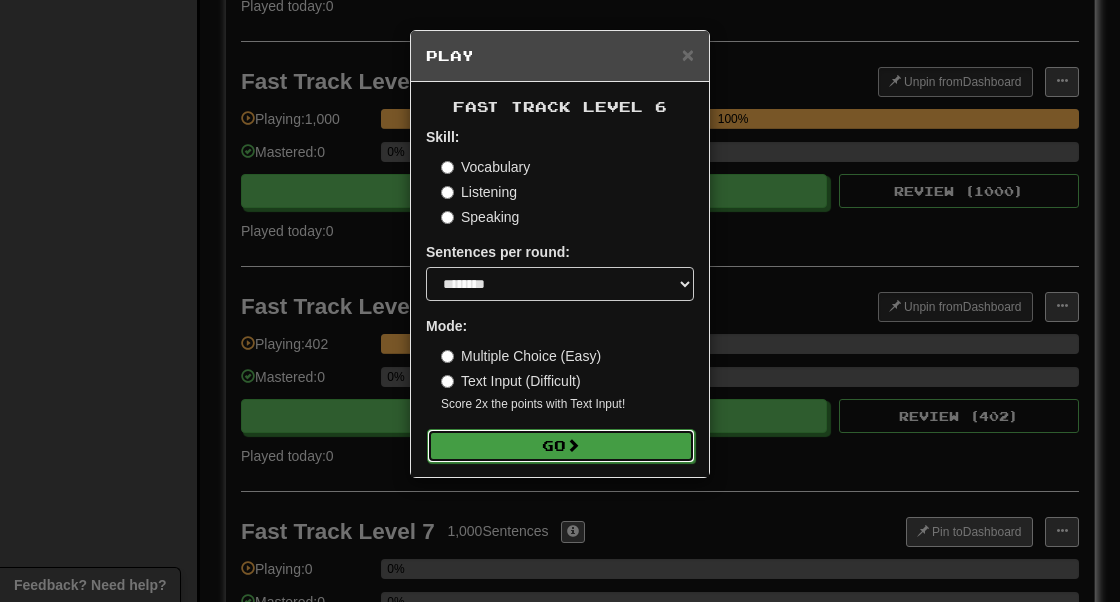 click on "Go" at bounding box center (561, 446) 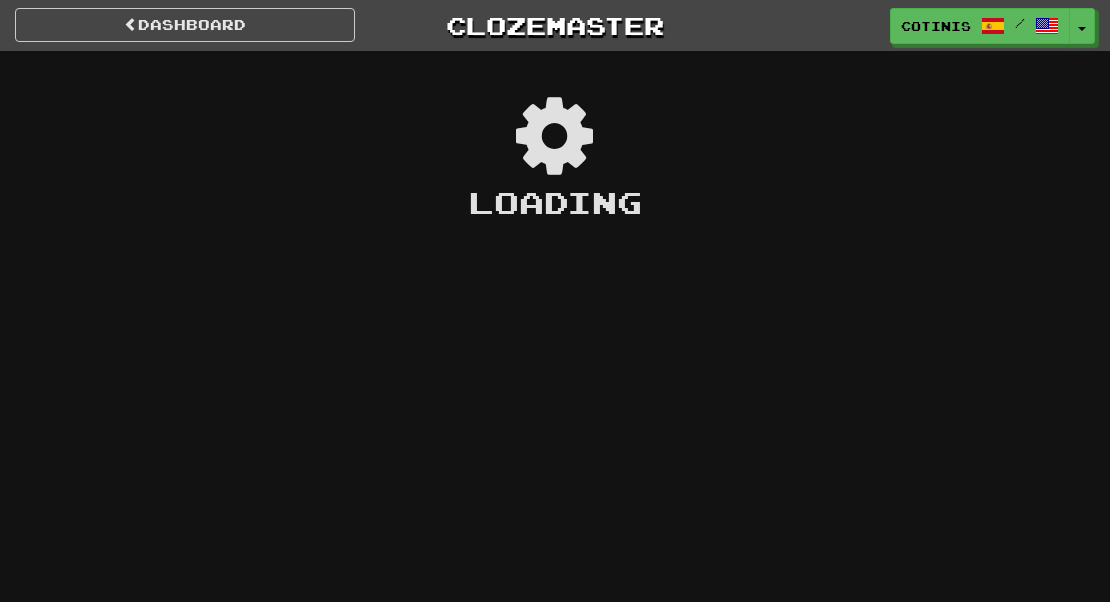 scroll, scrollTop: 0, scrollLeft: 0, axis: both 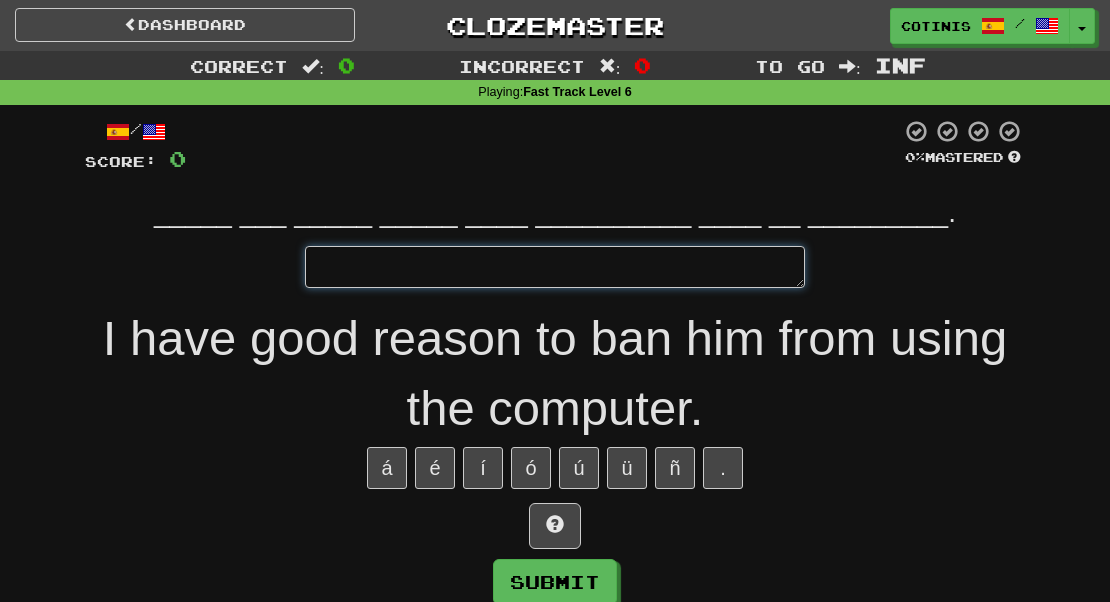 type on "*" 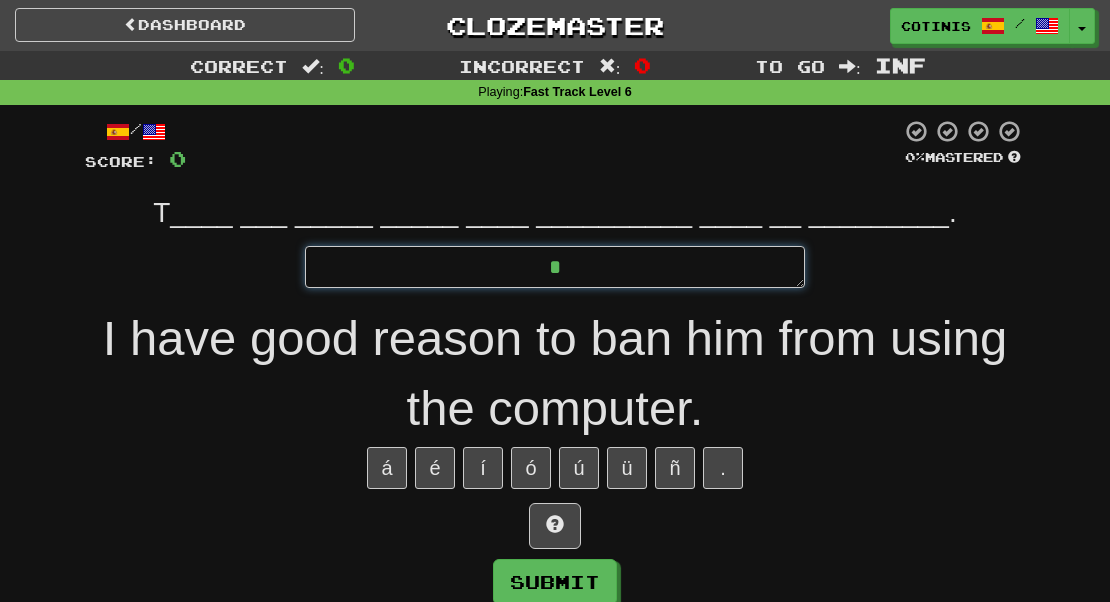 type on "*" 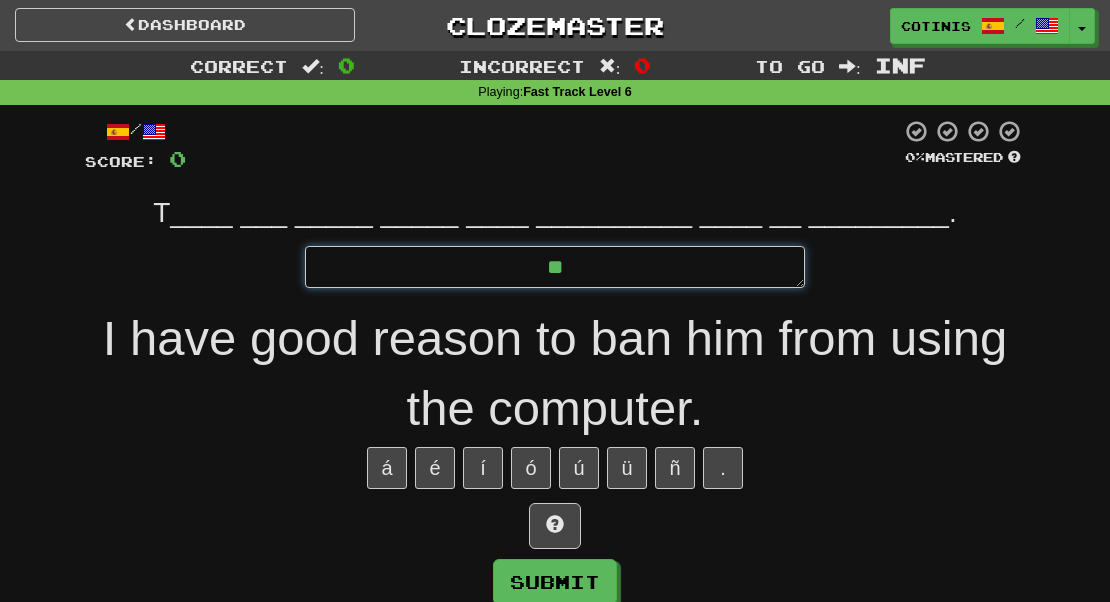 type on "*" 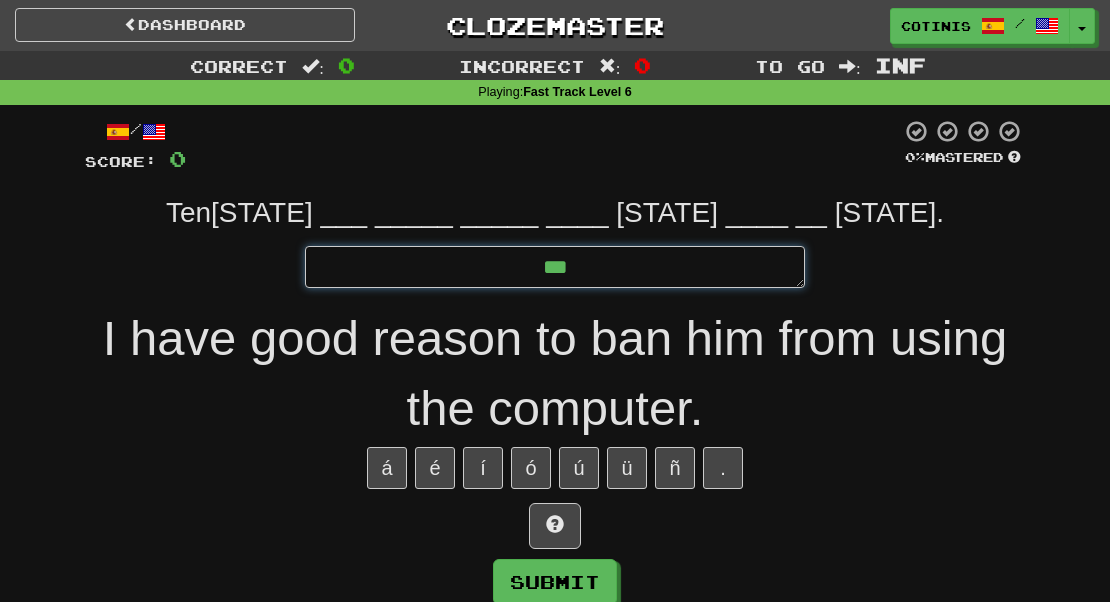 type on "*" 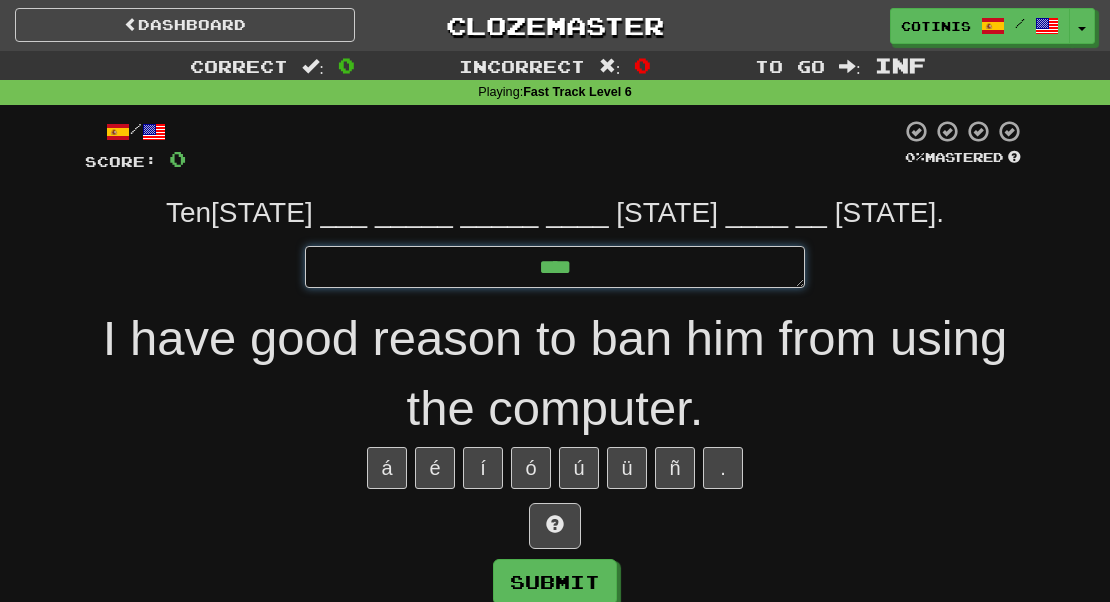 type on "*" 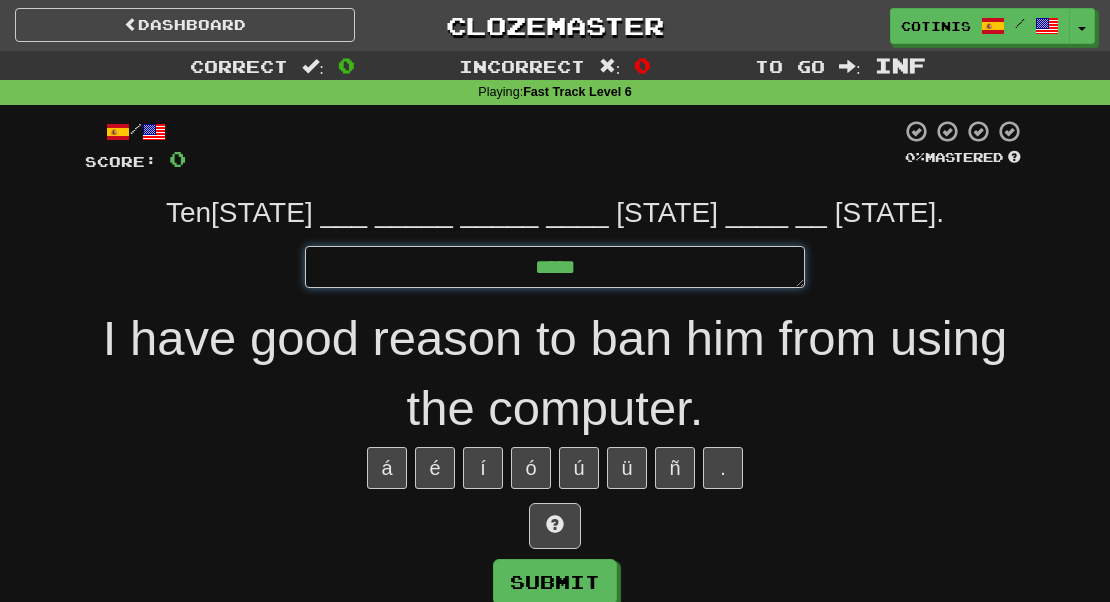 type on "*" 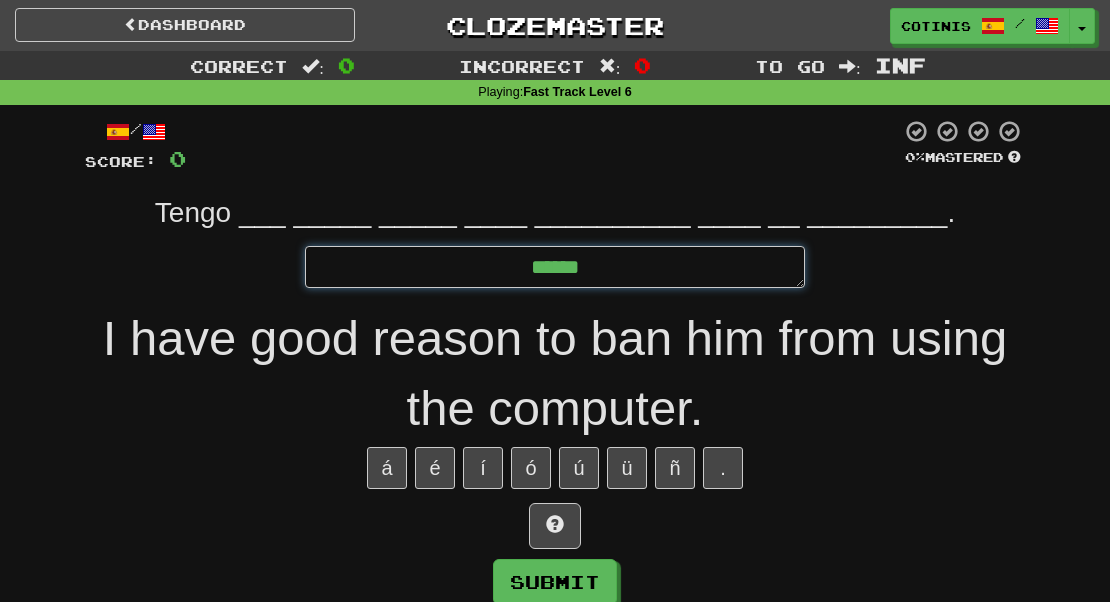 type on "*" 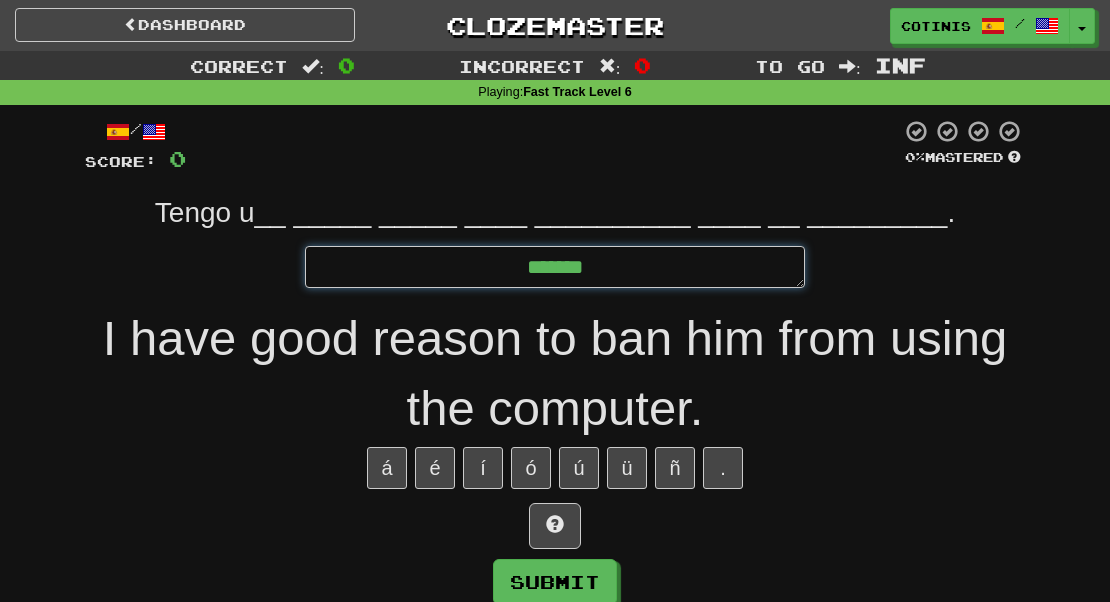 type on "*" 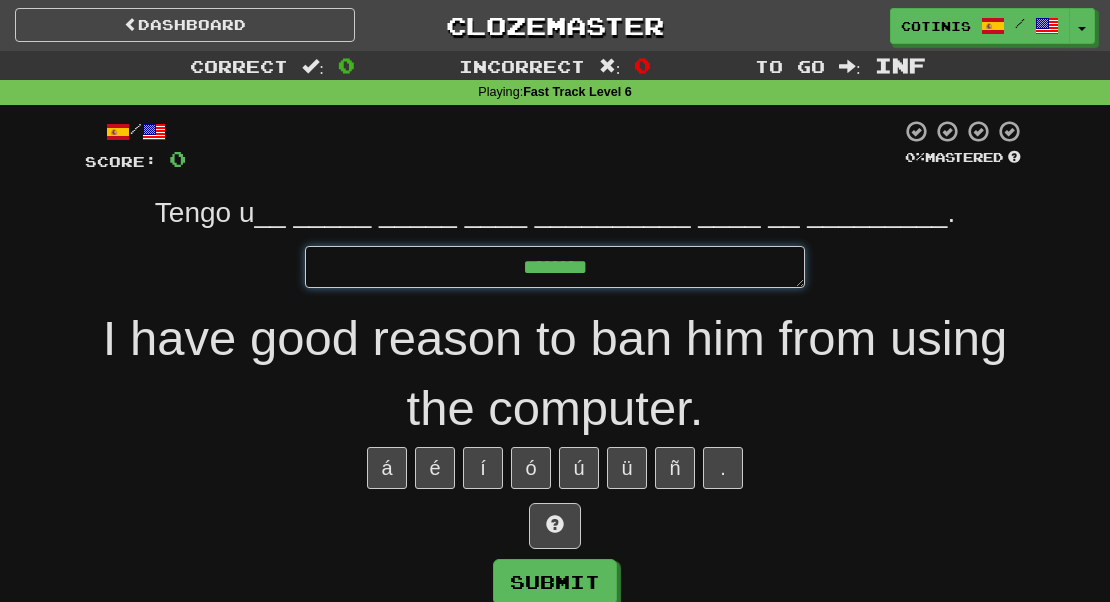 type on "*" 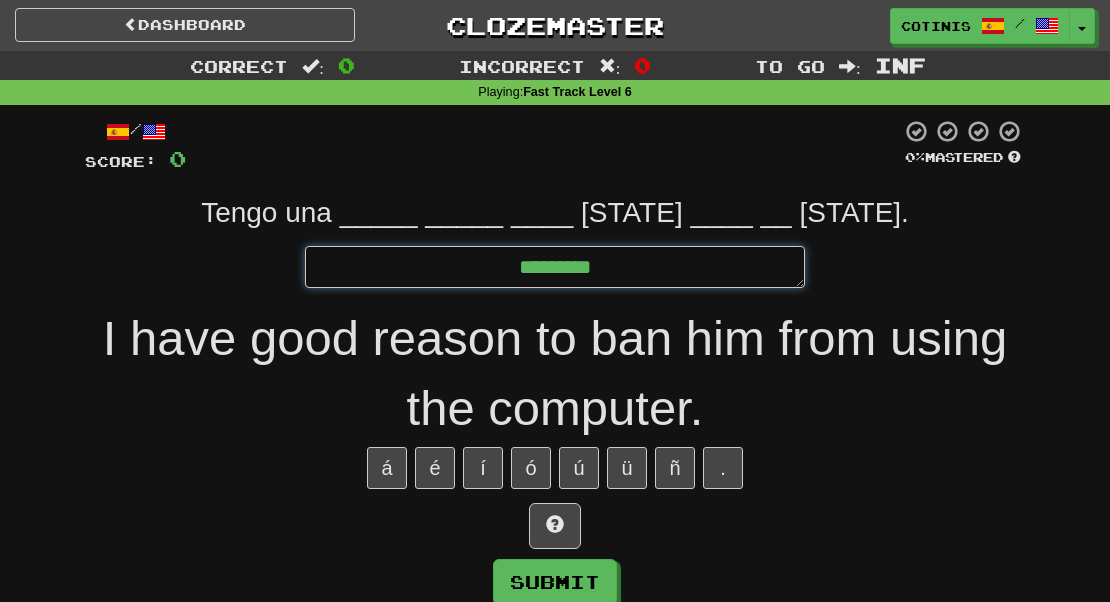 type on "*" 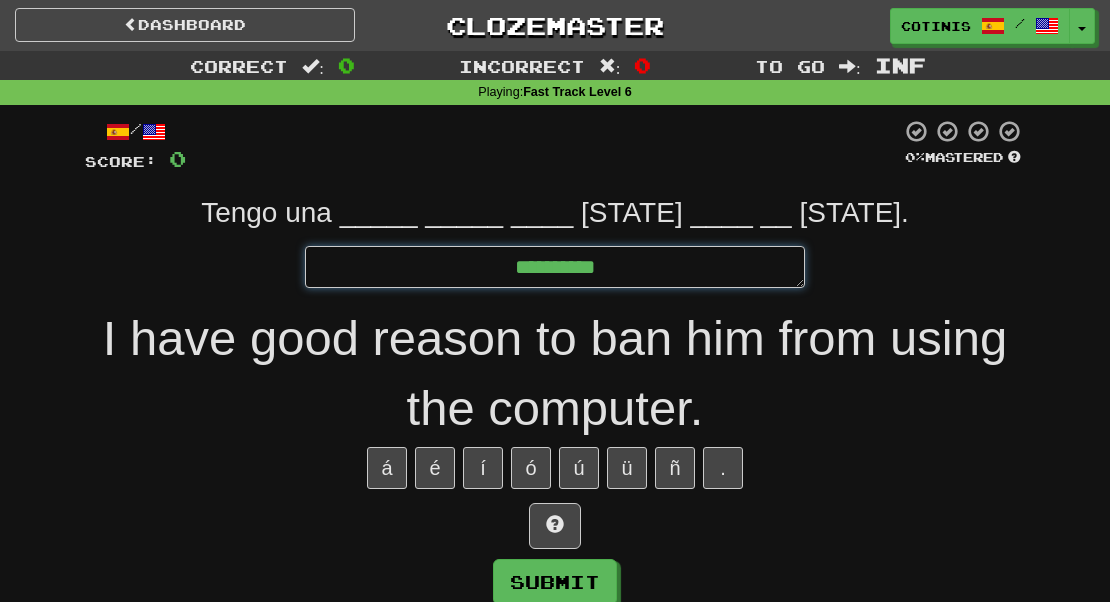 type on "*" 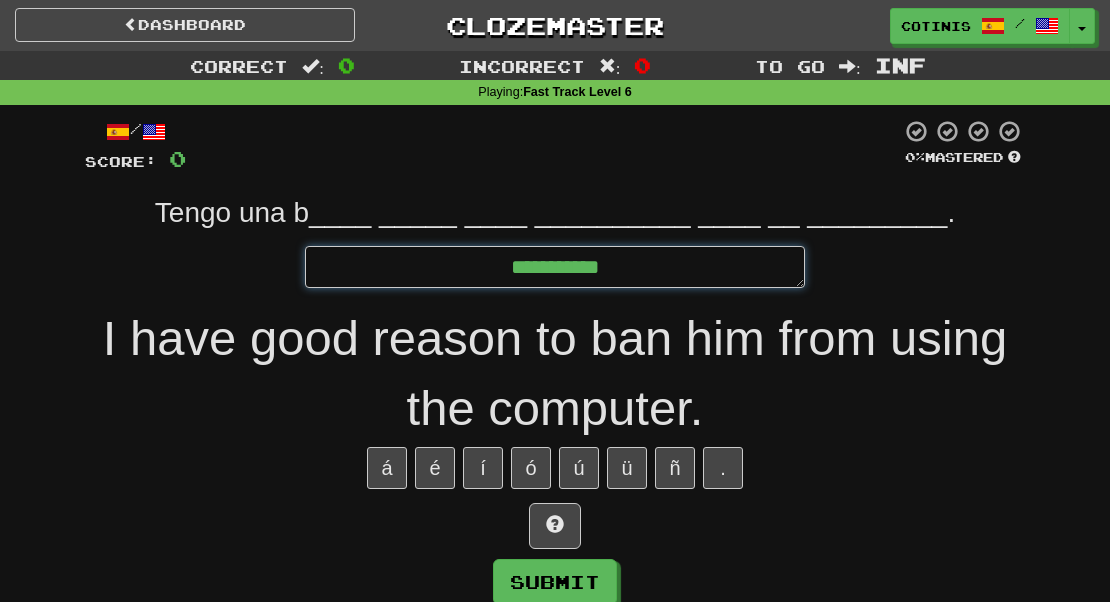 type on "*" 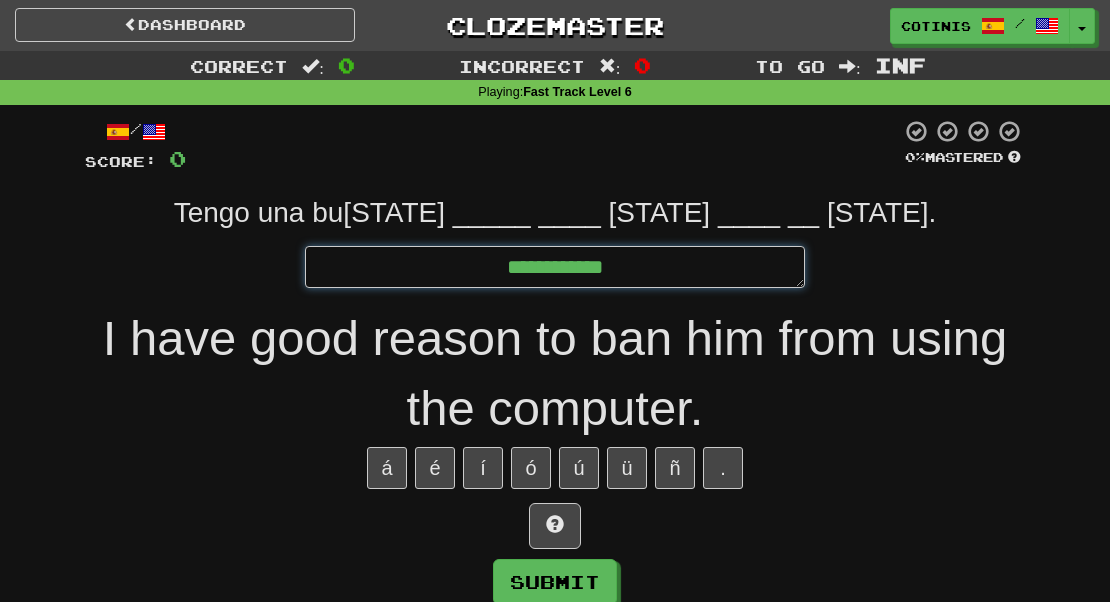 type on "*" 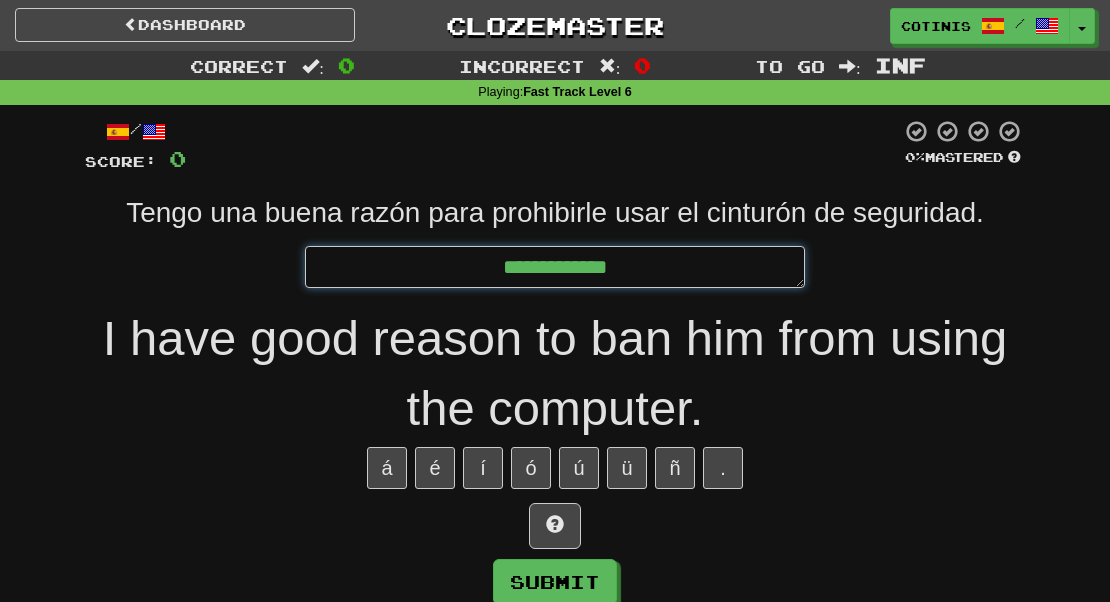 type on "*" 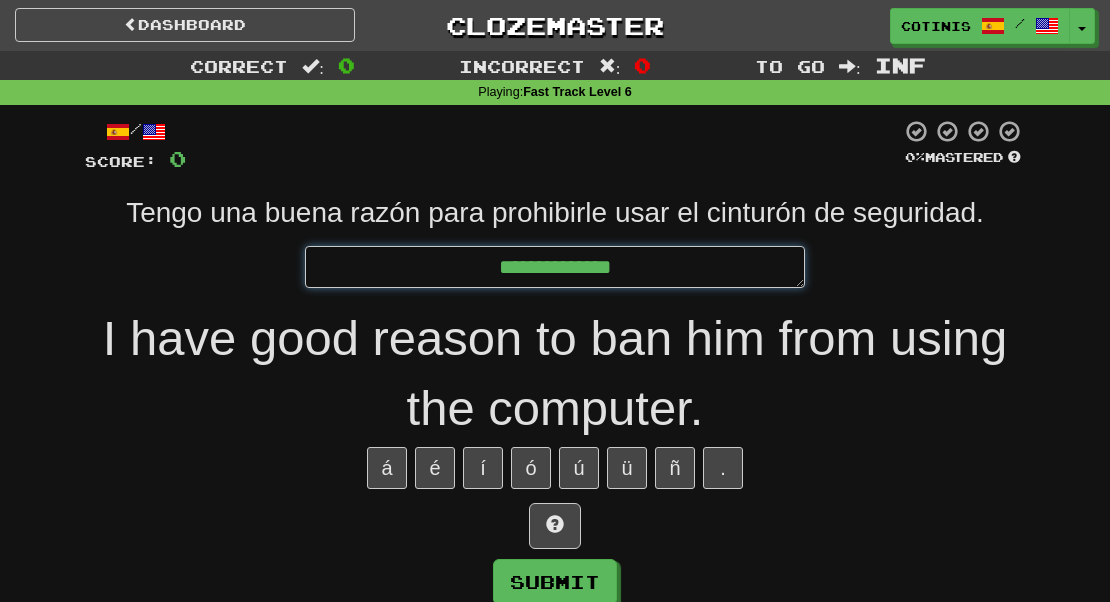 type on "*" 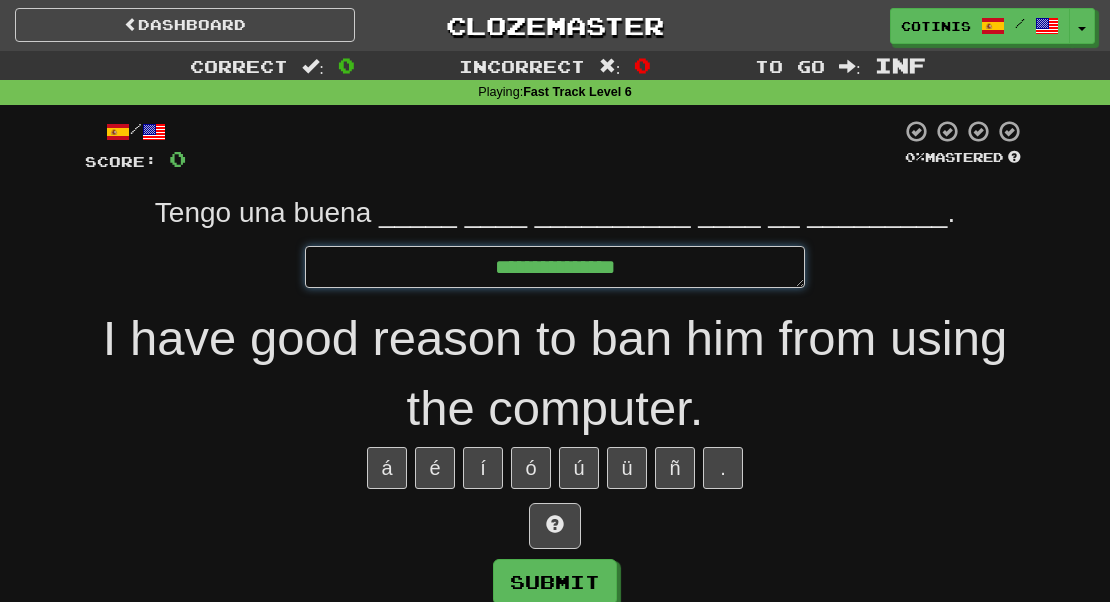 type on "*" 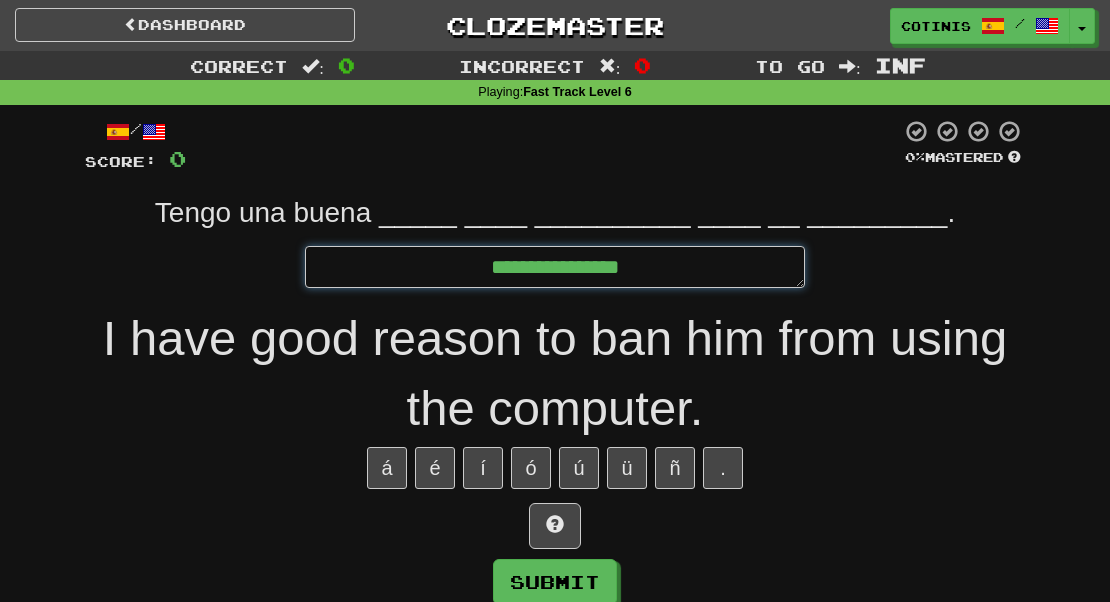 type on "*" 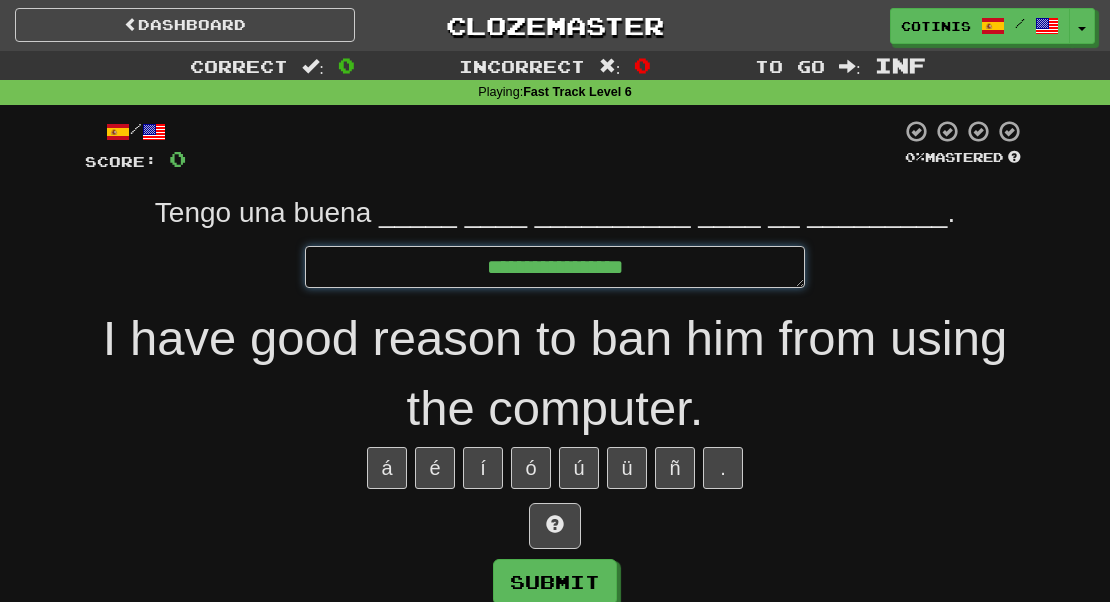 type on "*" 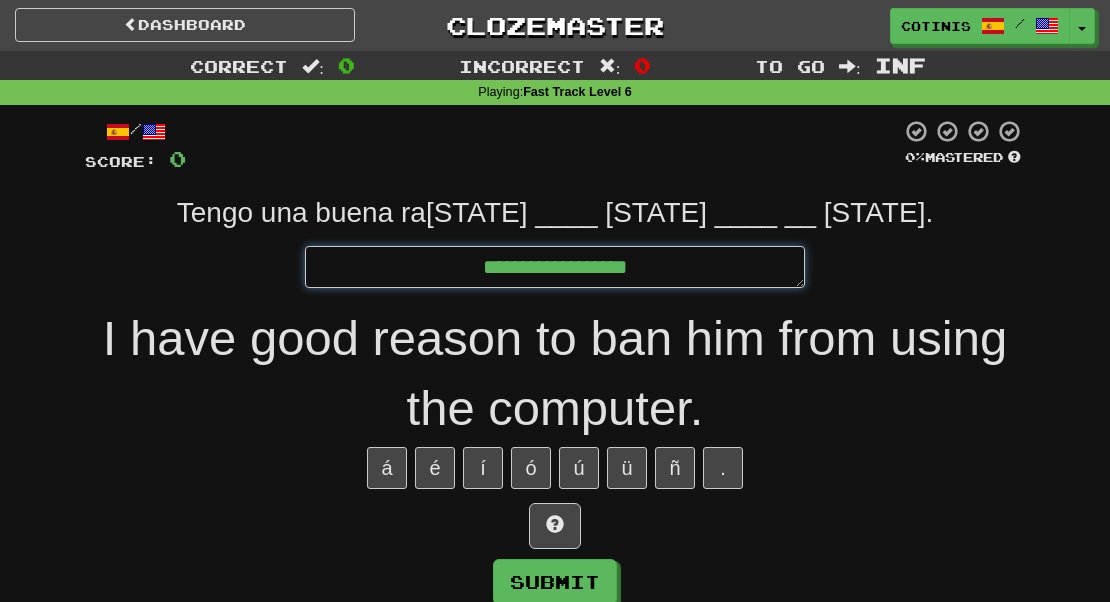 type on "*" 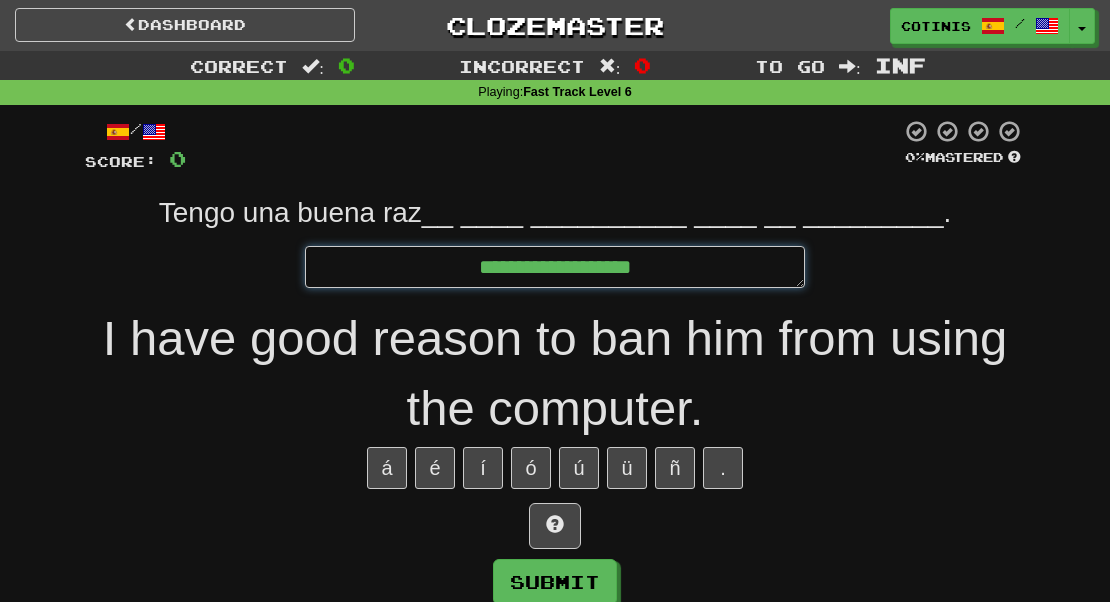 type on "*" 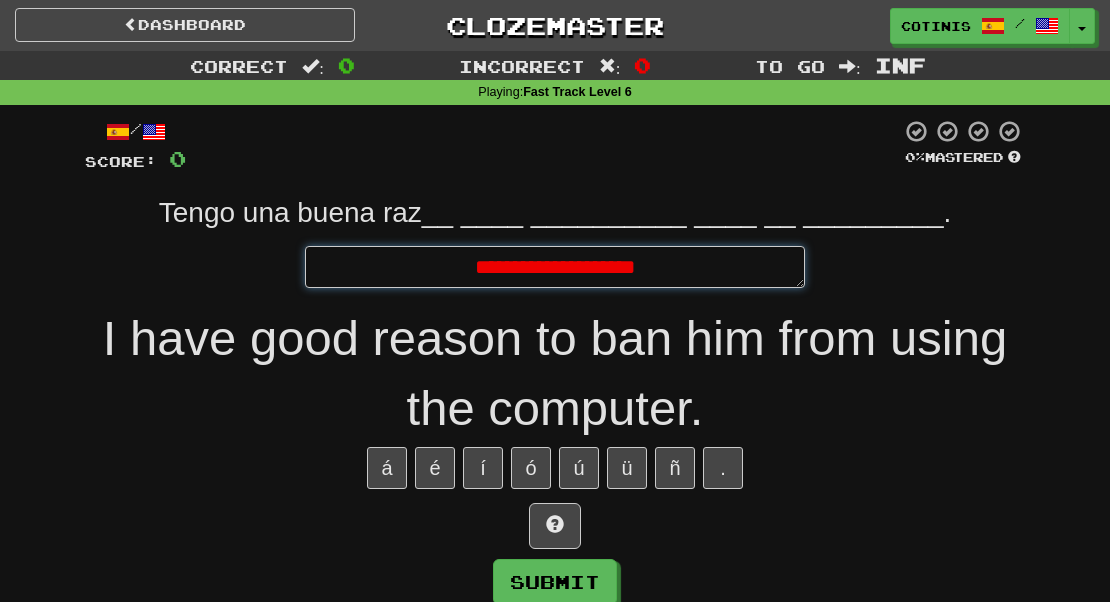 type on "*" 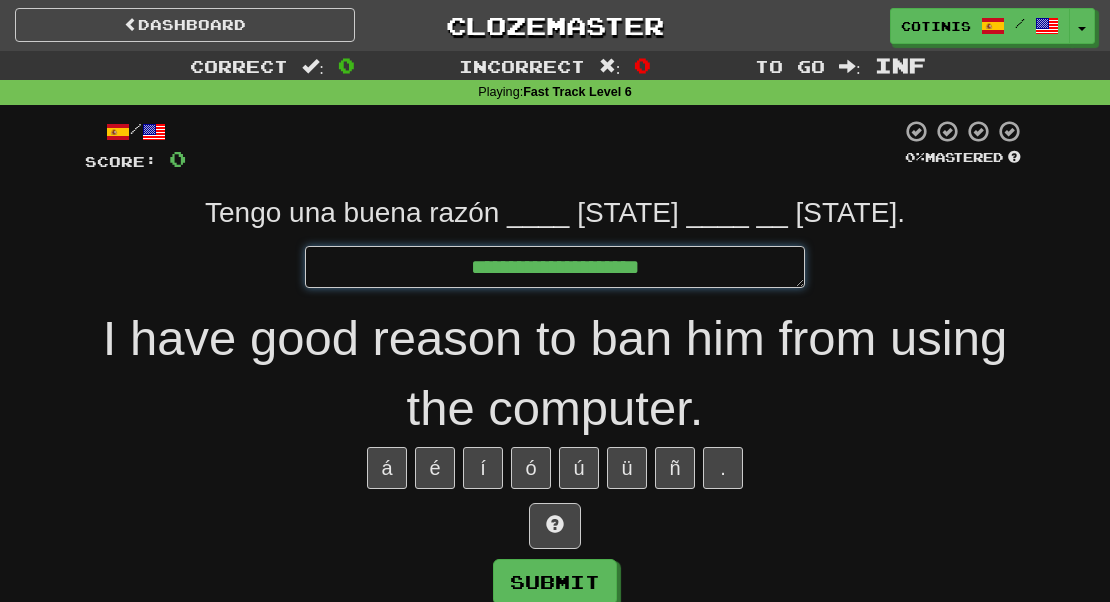 type on "*" 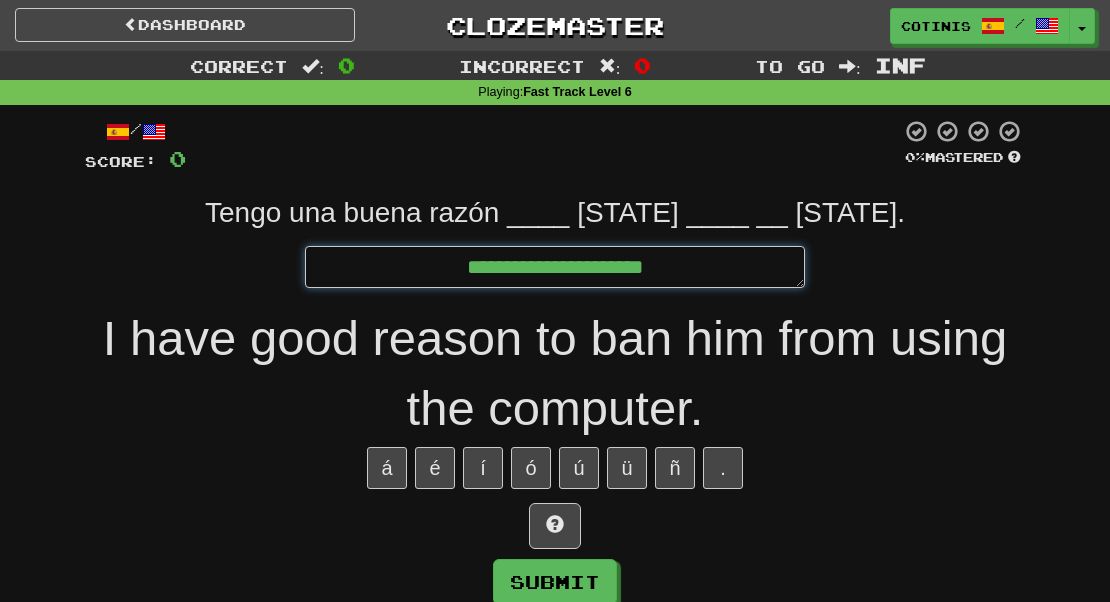 type on "*" 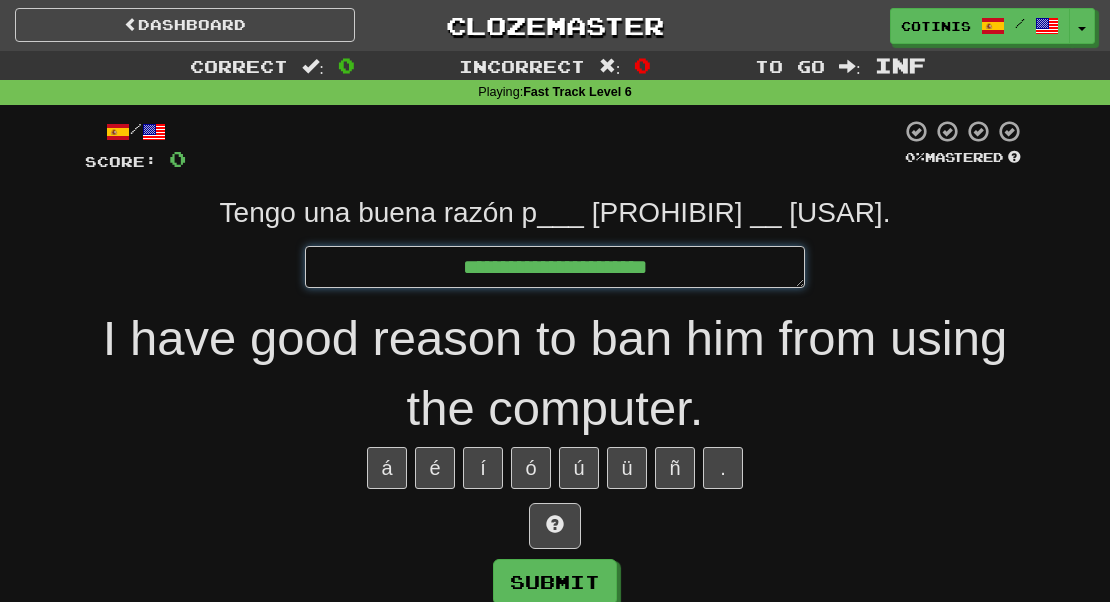 type on "**********" 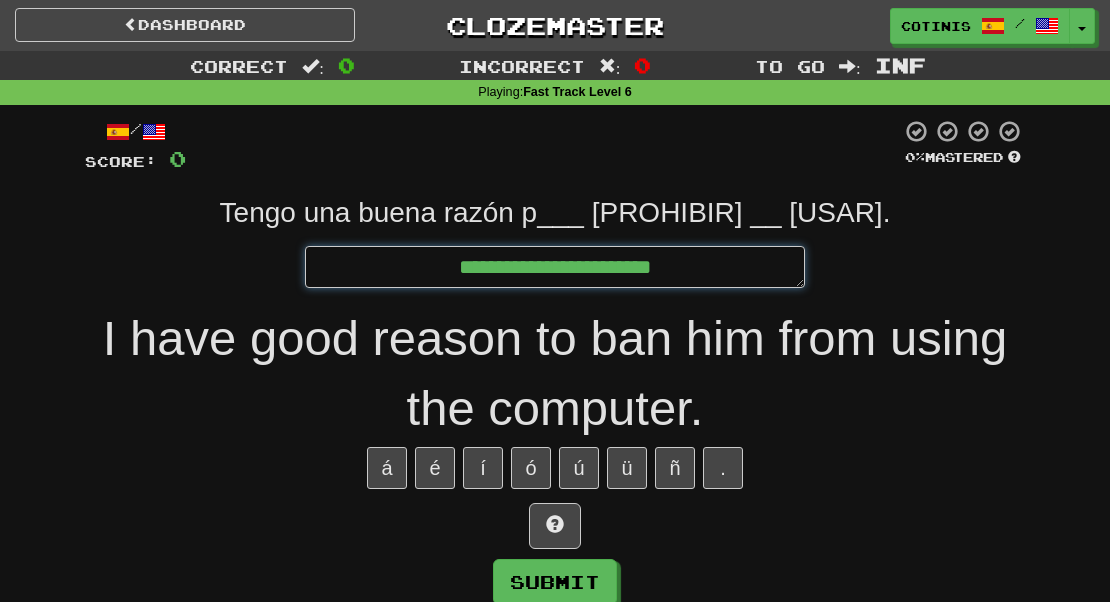type on "*" 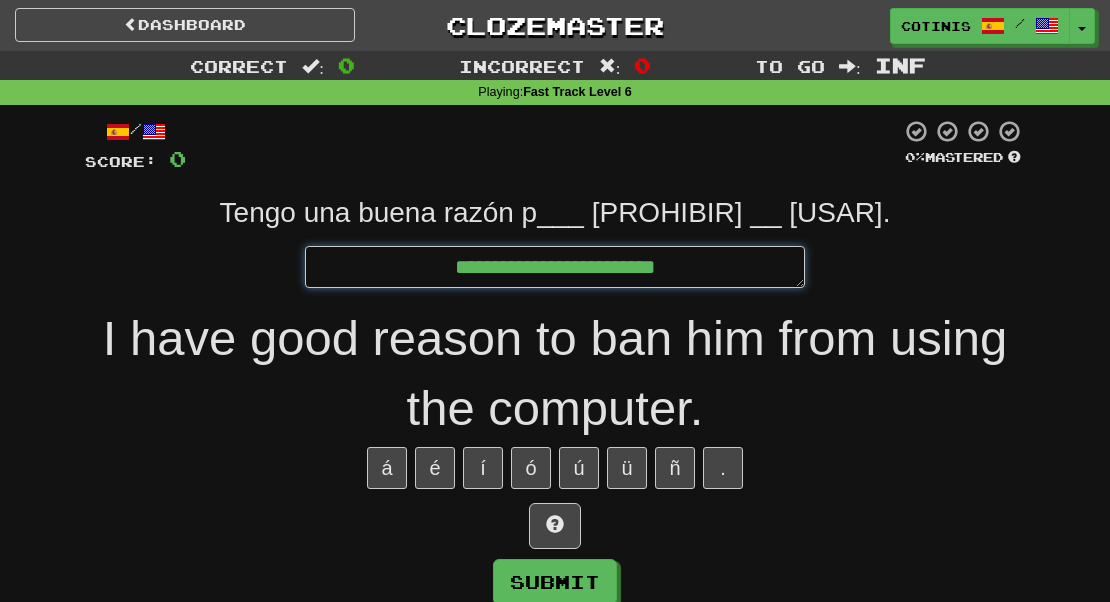 type on "*" 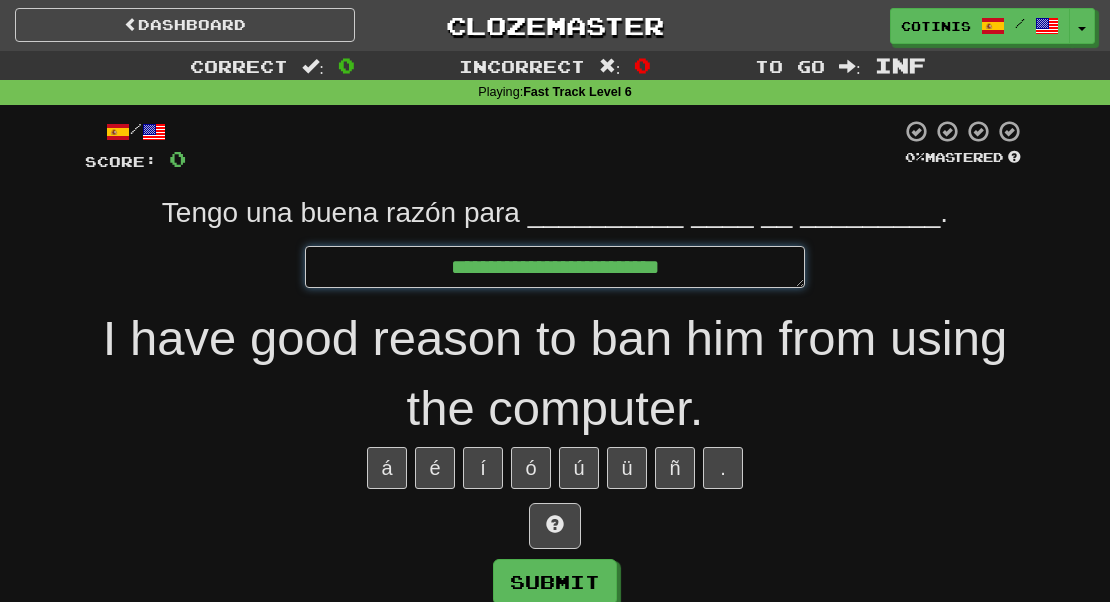 type on "*" 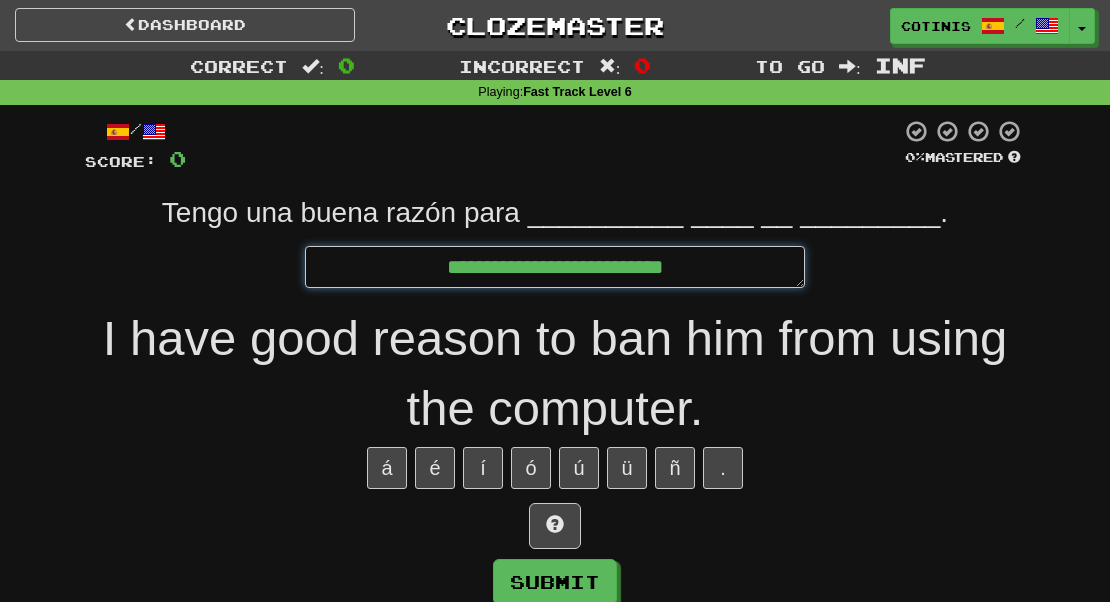 type on "*" 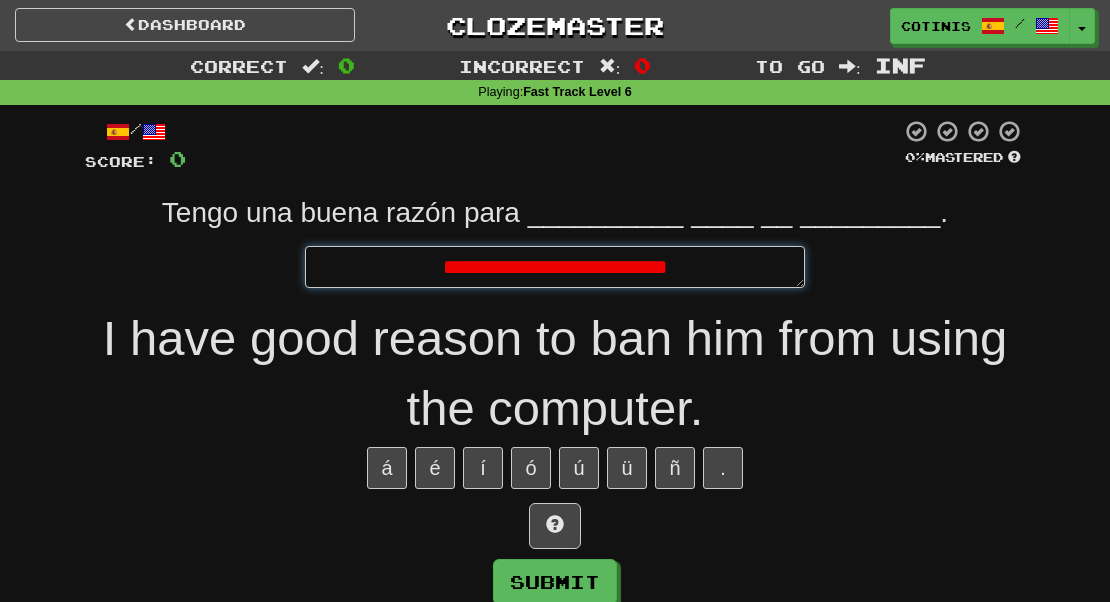 type on "*" 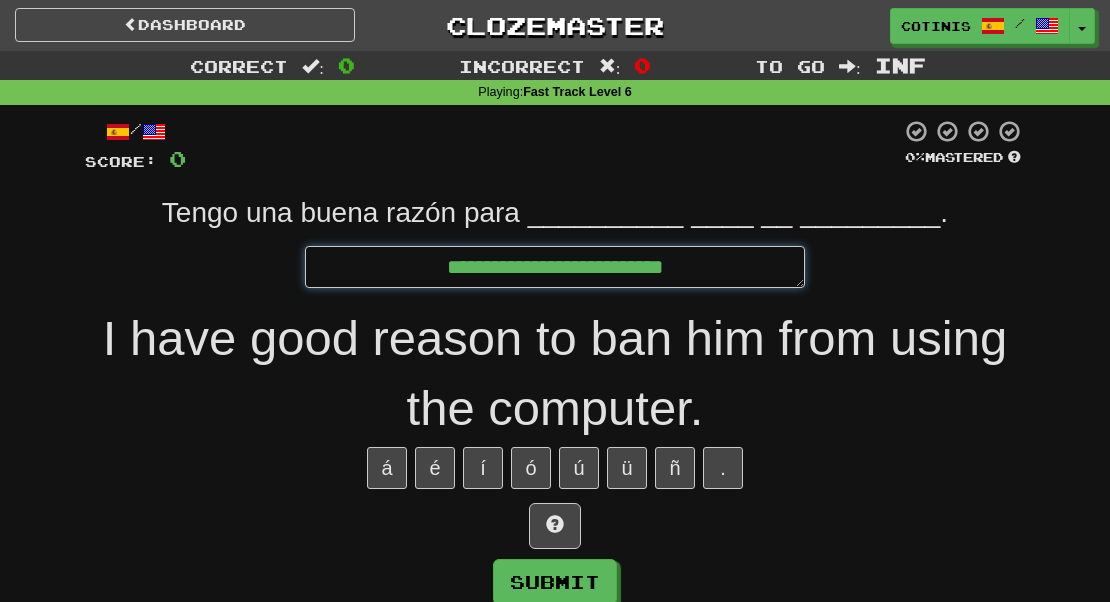 type on "*" 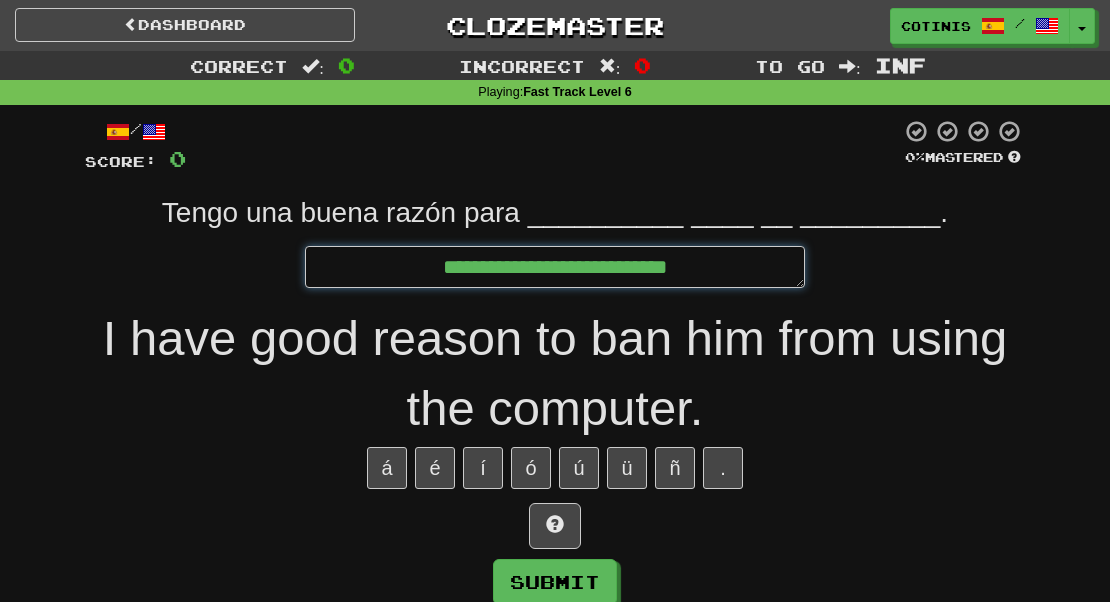 type on "*" 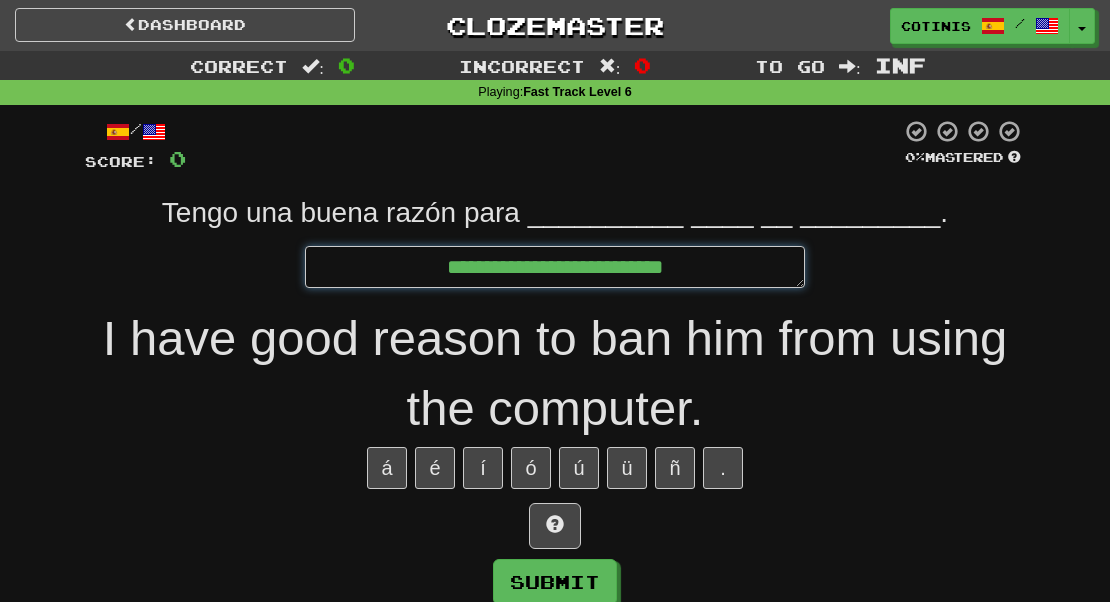 type on "*" 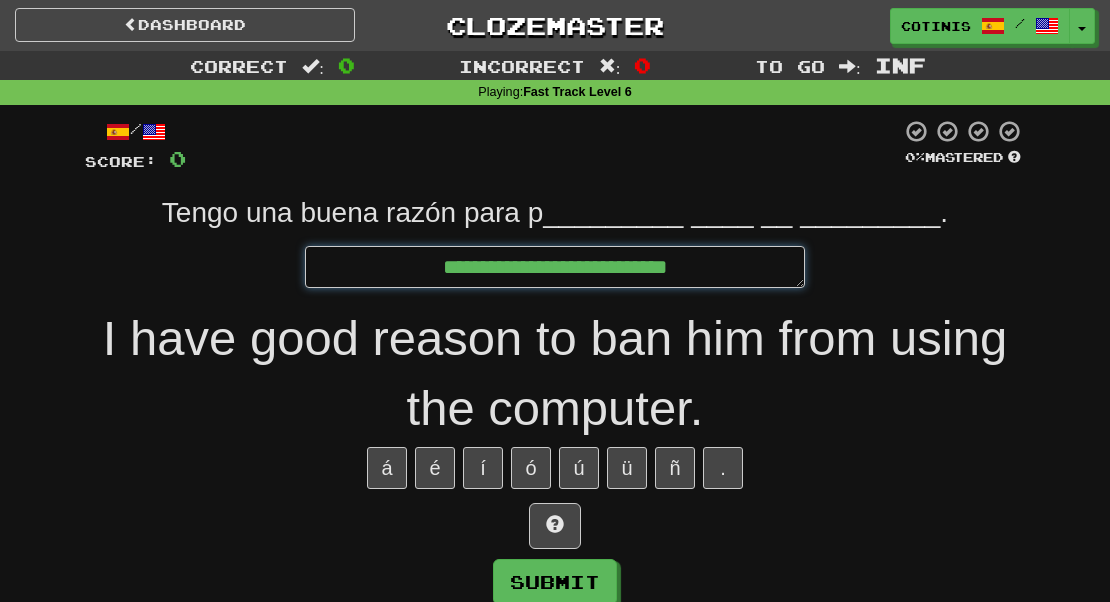 type on "*" 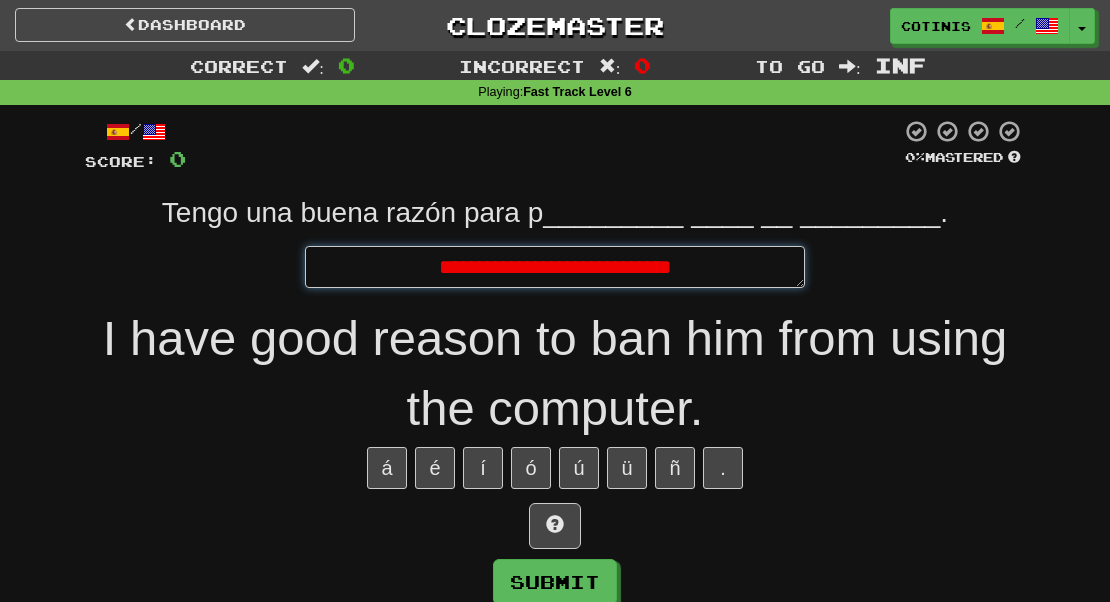 type on "*" 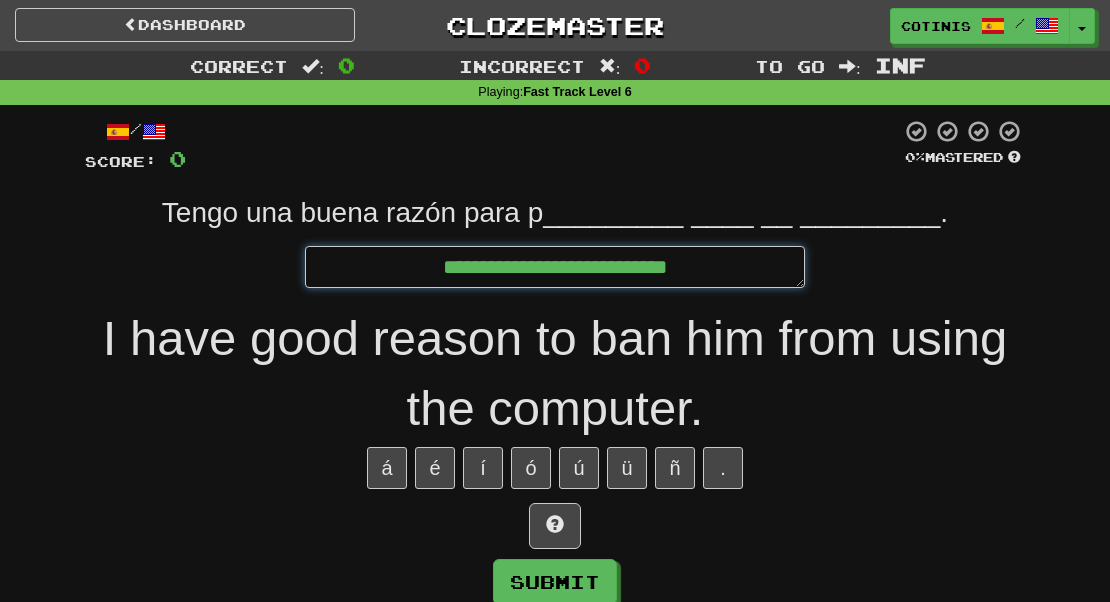 type on "*" 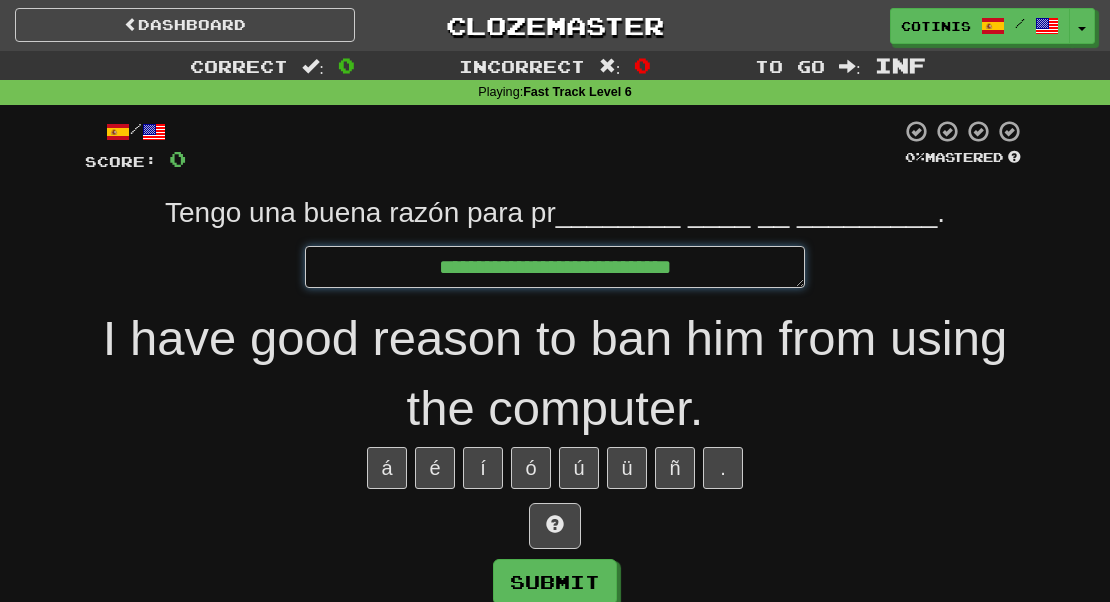 type on "*" 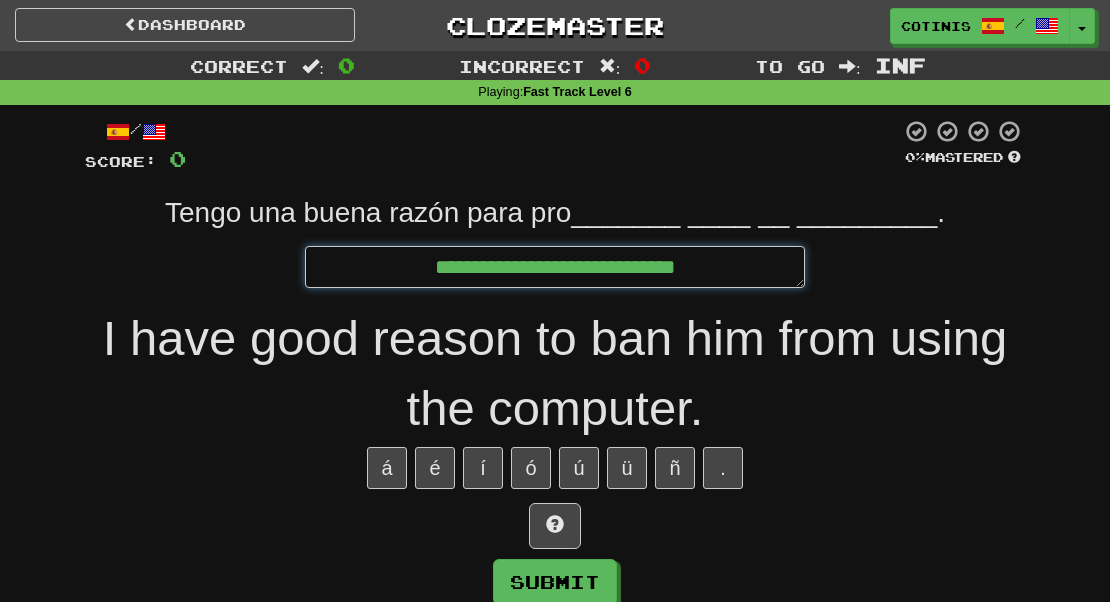 type on "*" 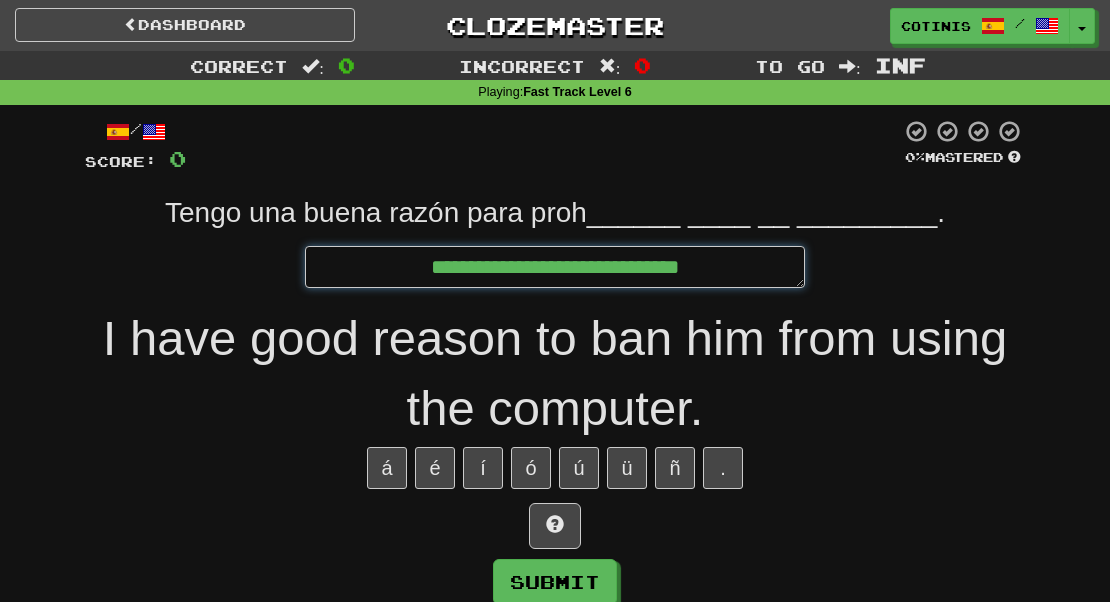 type on "*" 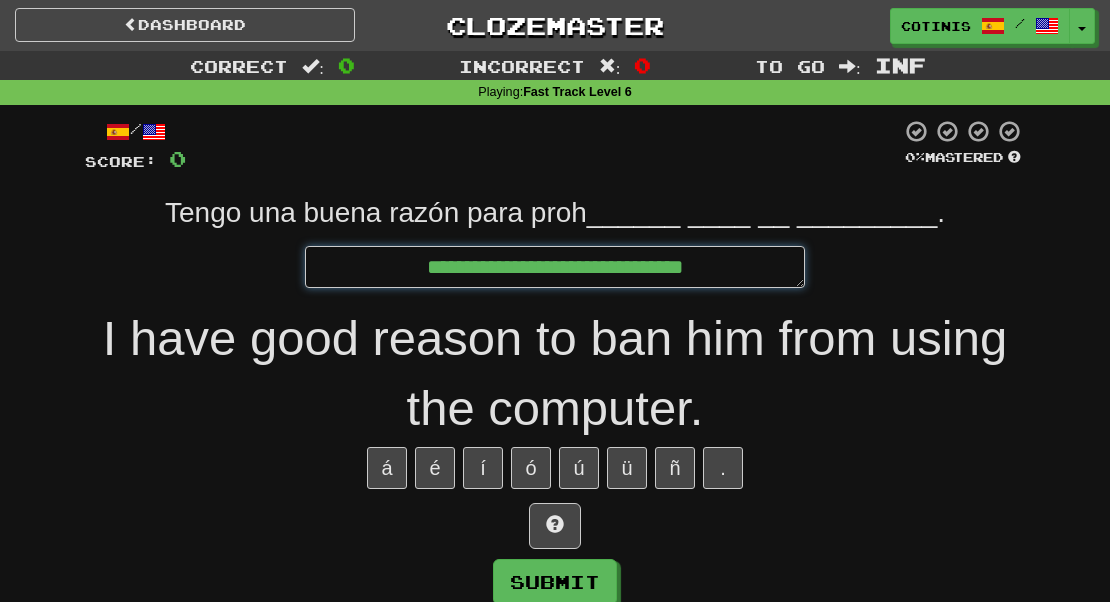 type on "**********" 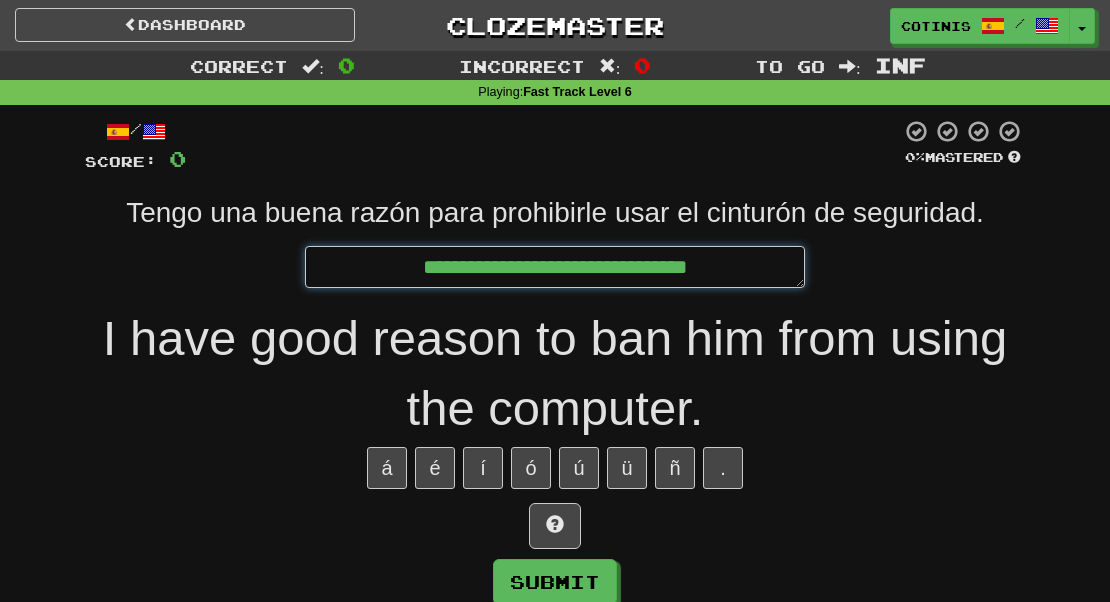 type on "*" 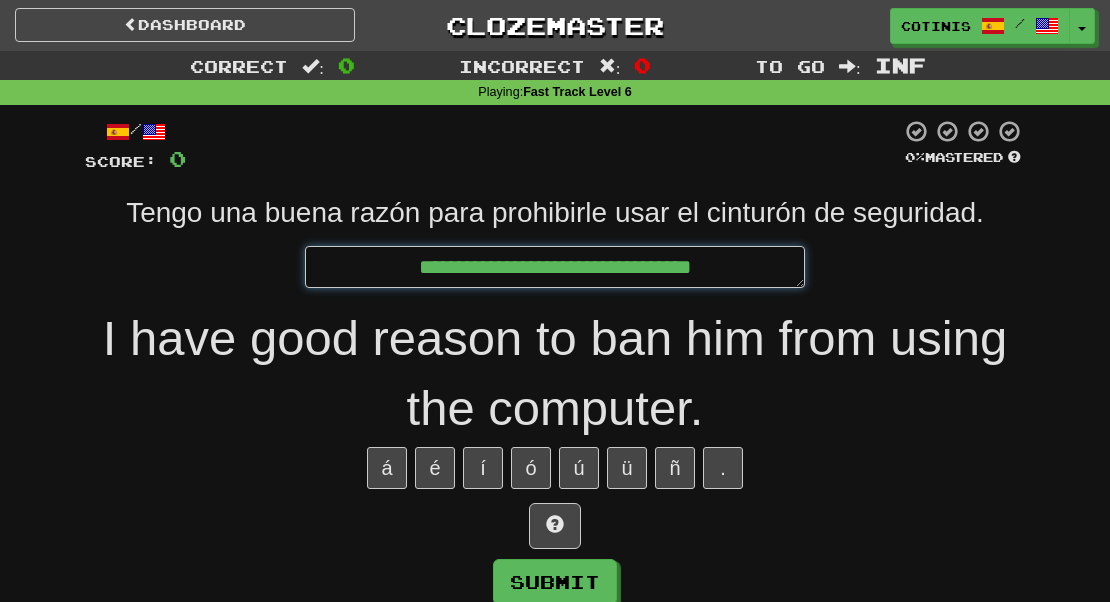 type on "*" 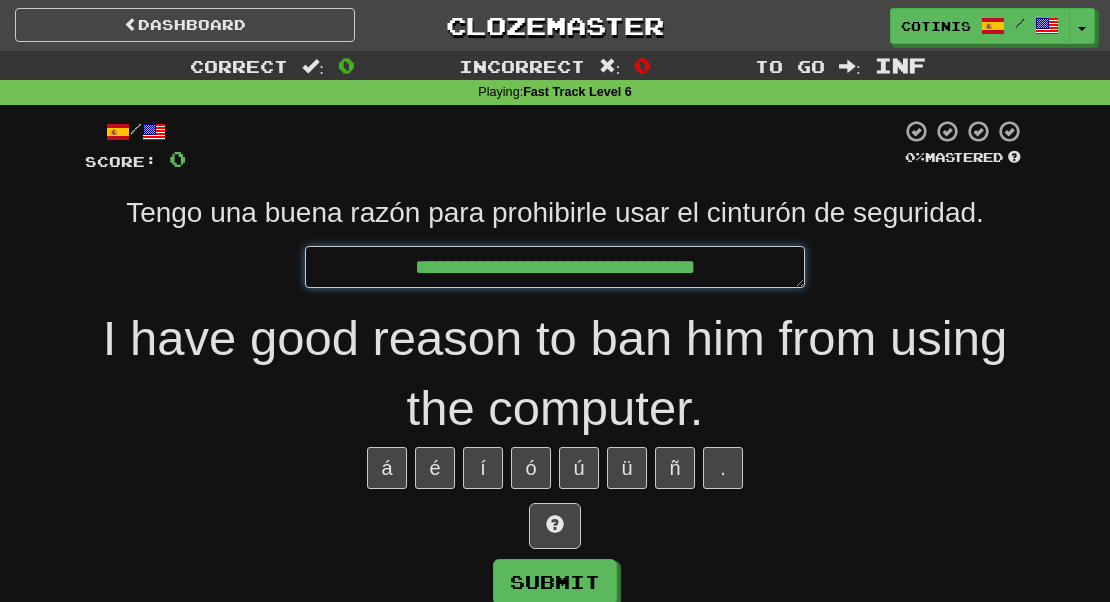 type on "*" 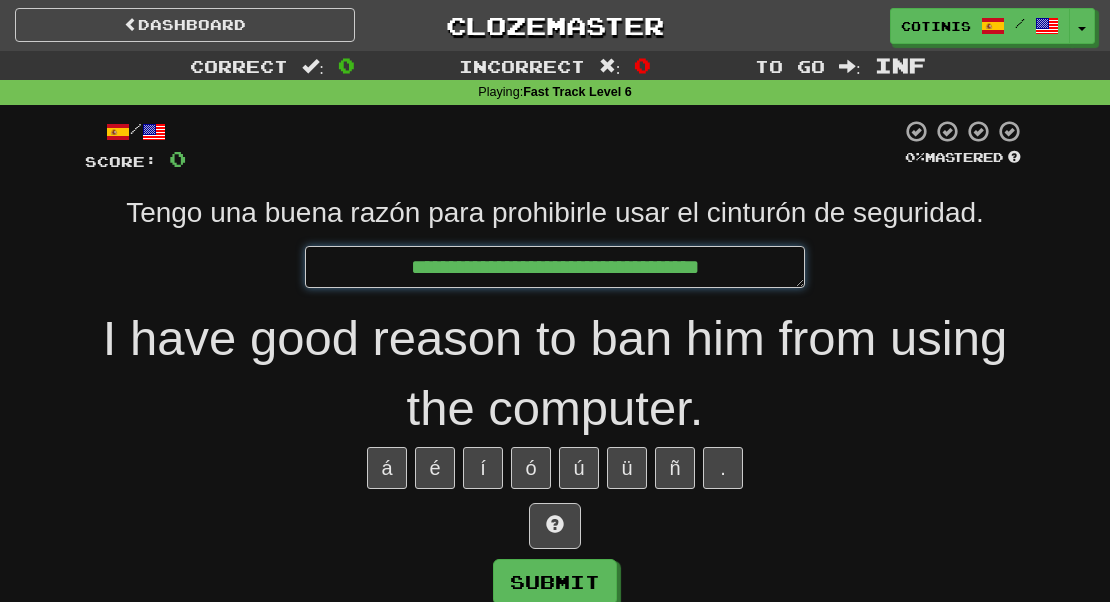 type on "*" 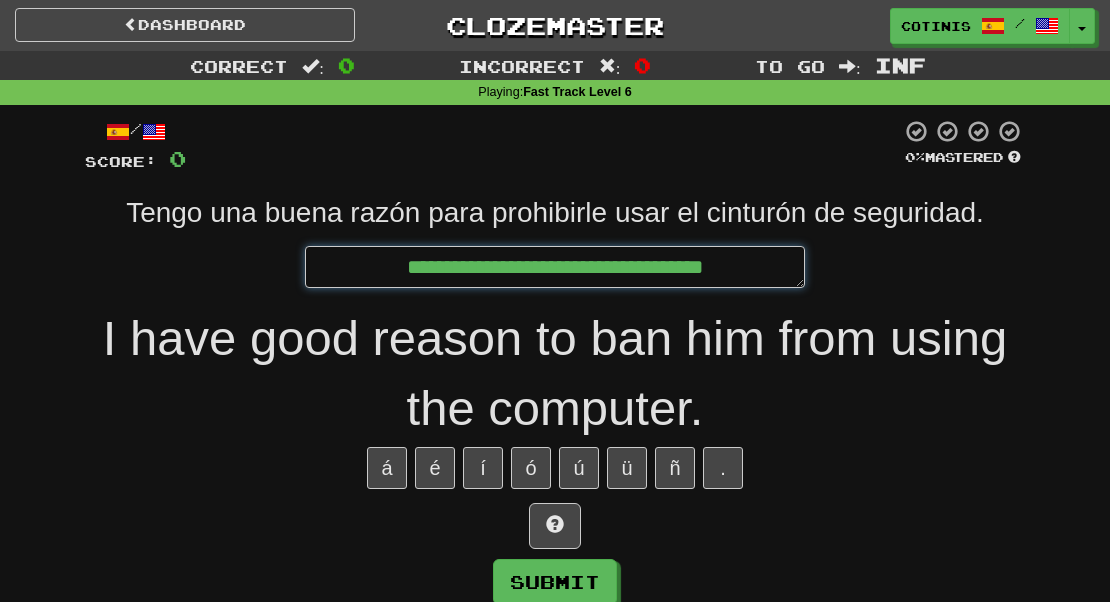 type on "*" 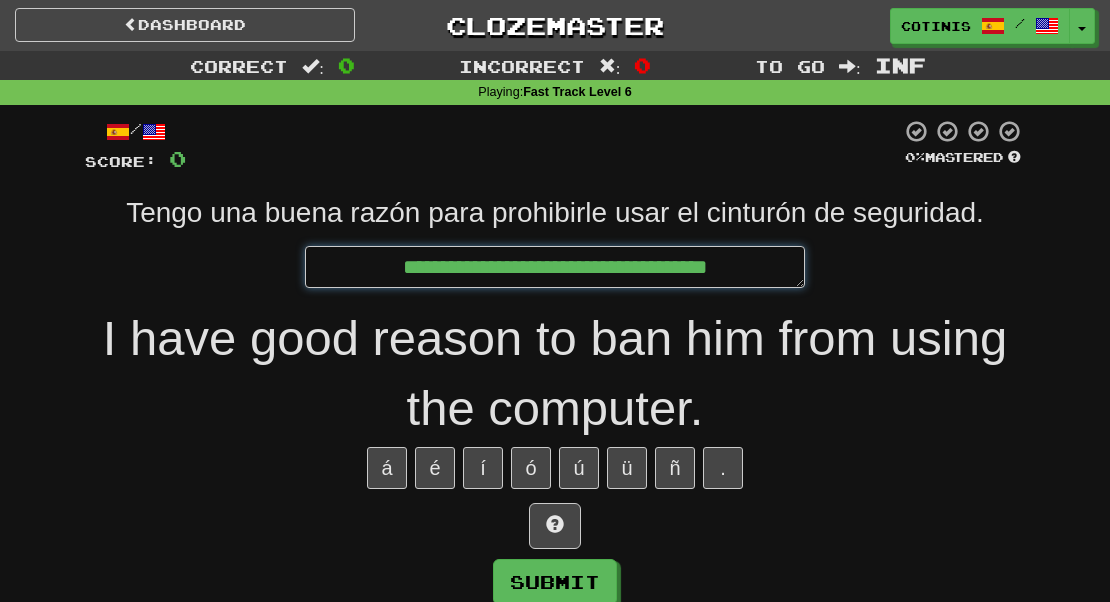 type on "*" 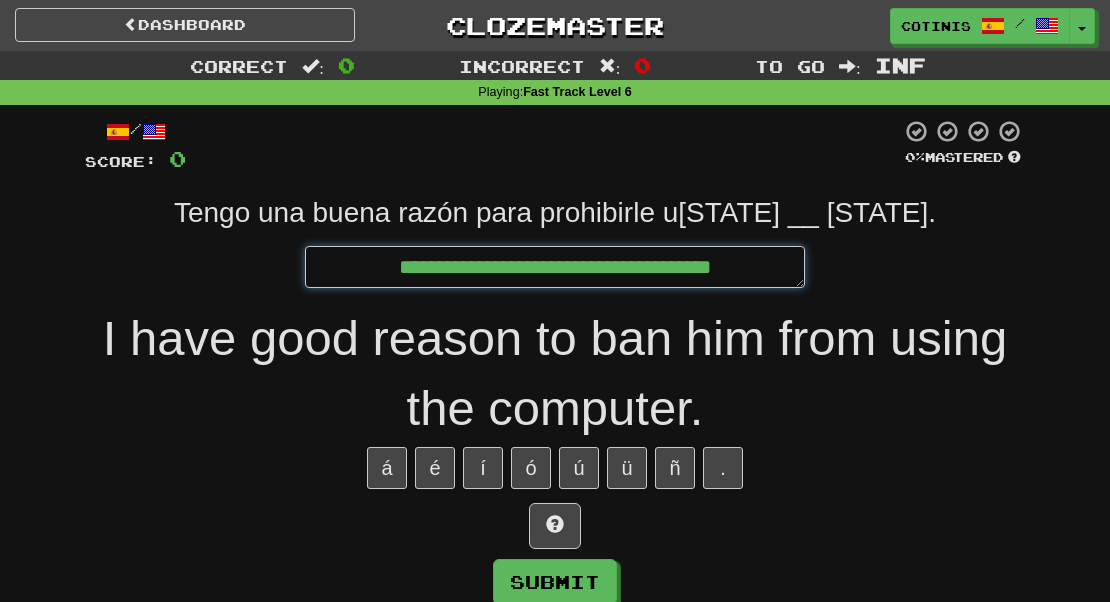 type on "**********" 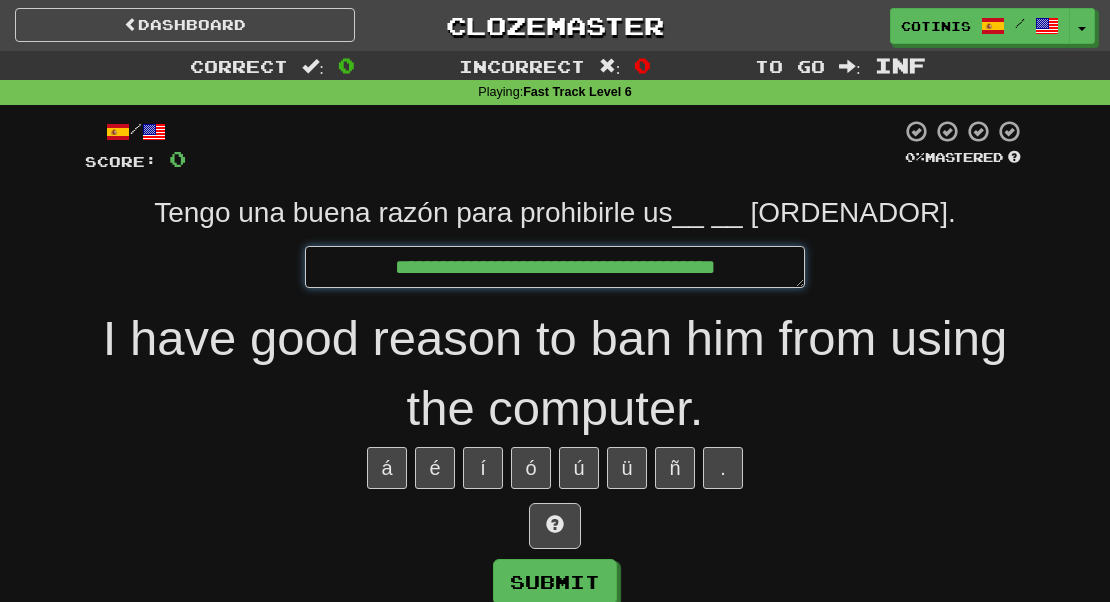 type on "*" 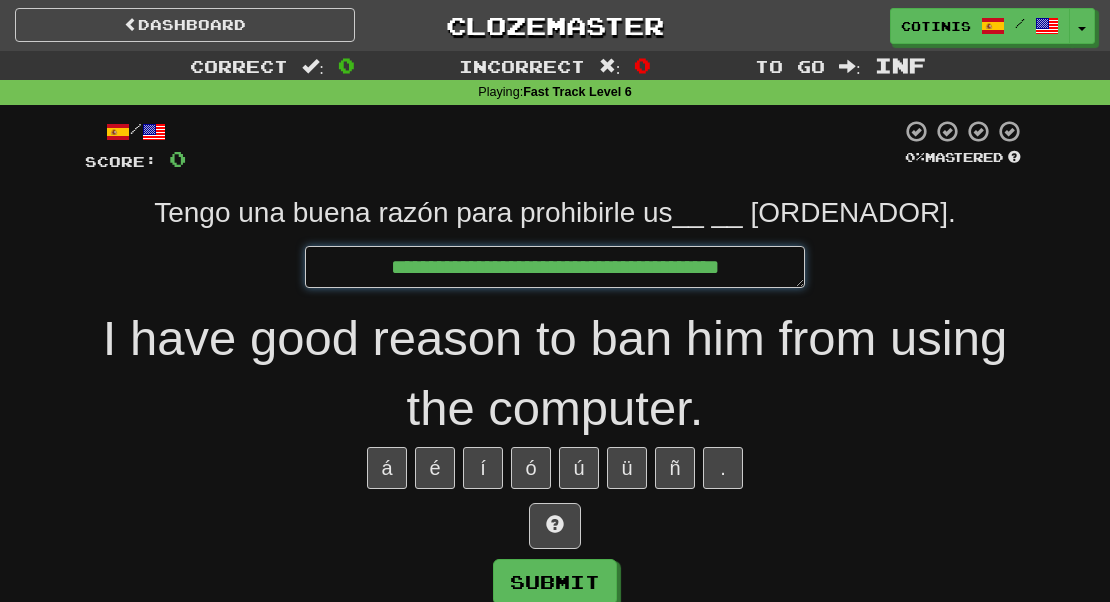 type on "*" 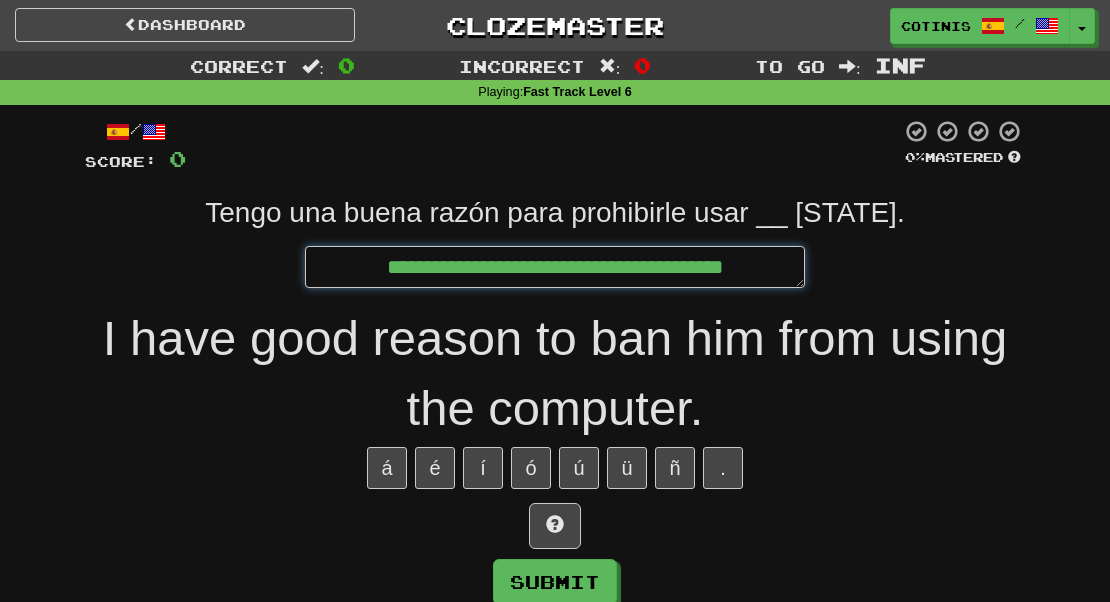 type on "*" 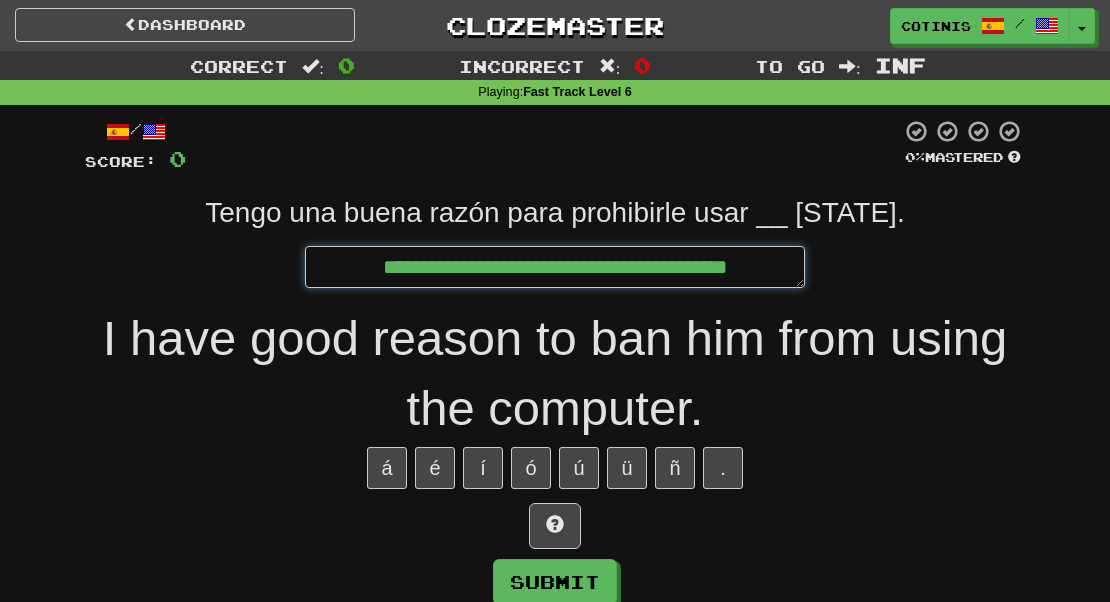 type on "*" 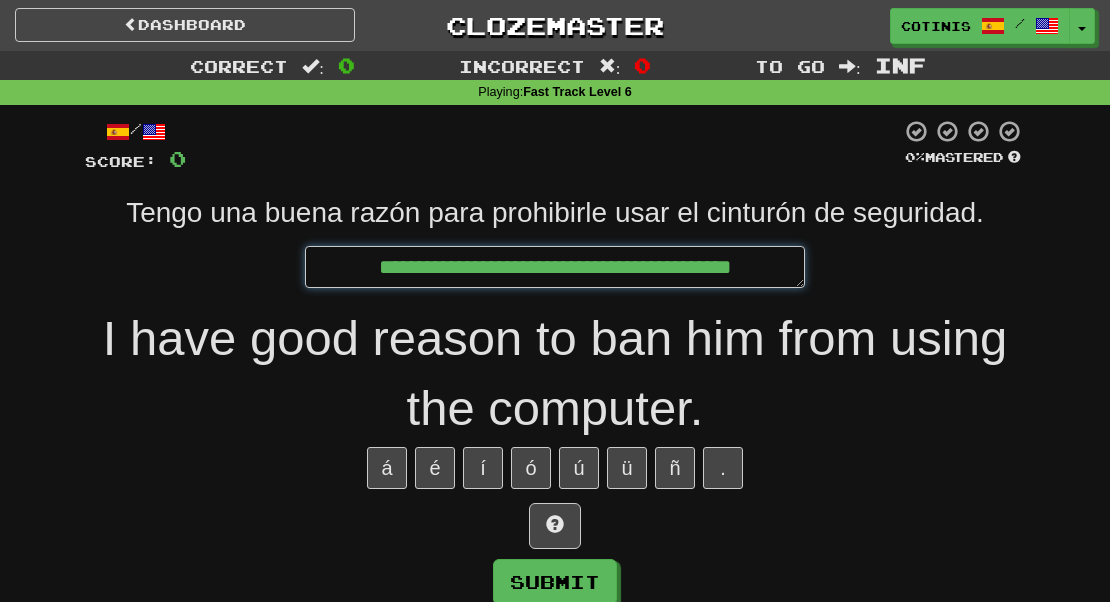 type on "*" 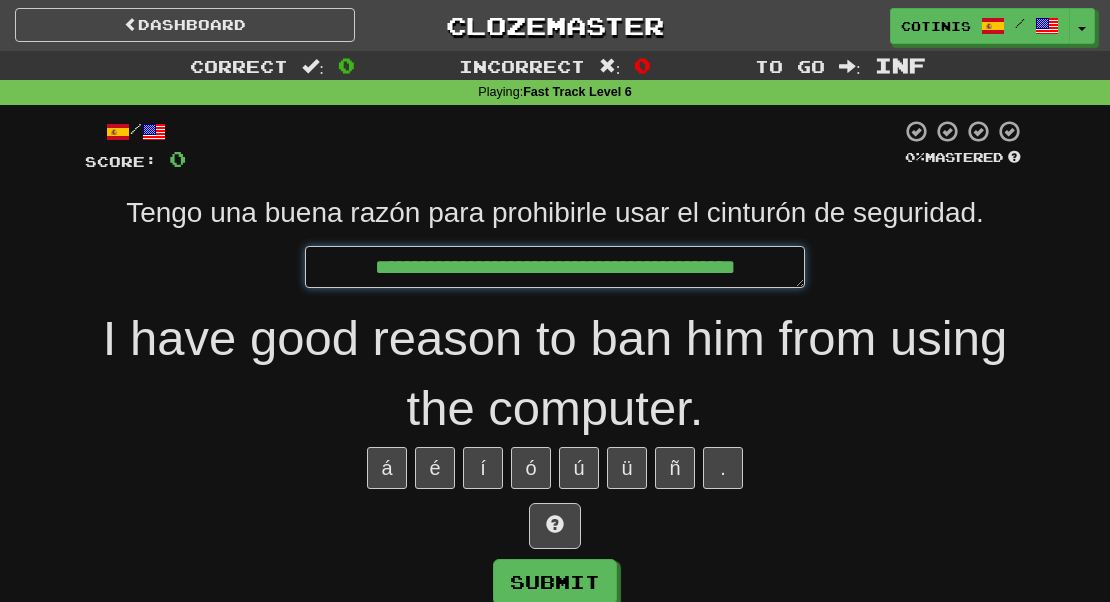 type on "*" 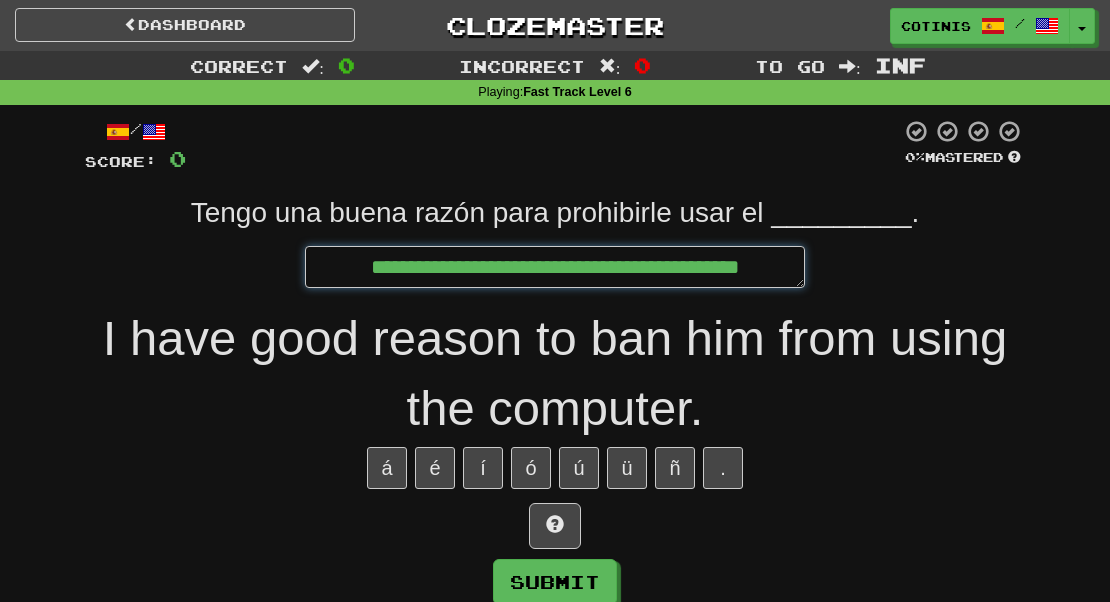 type on "*" 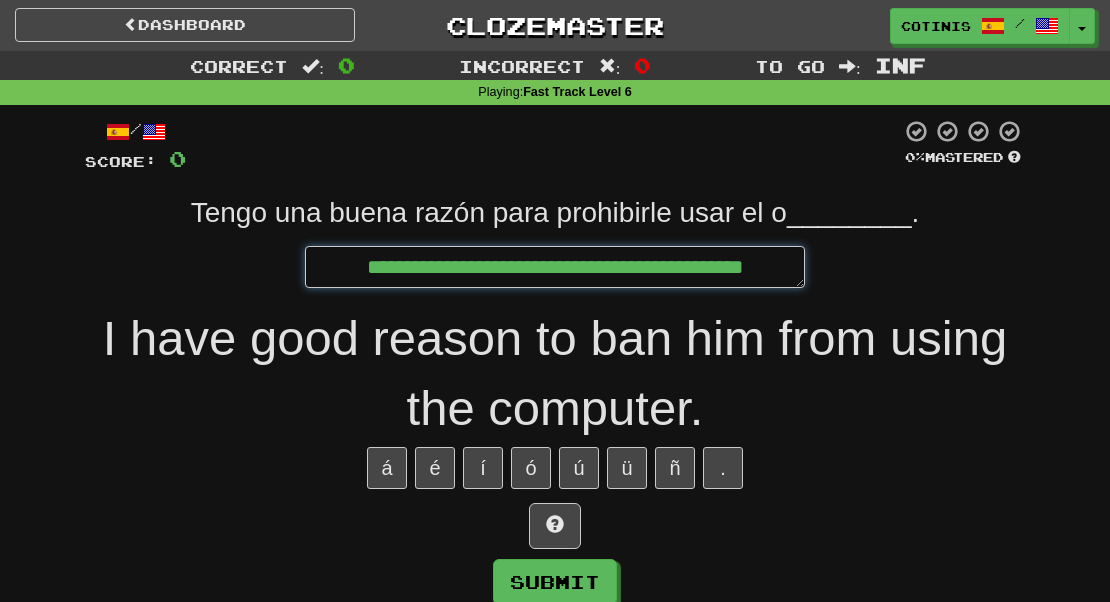 type on "*" 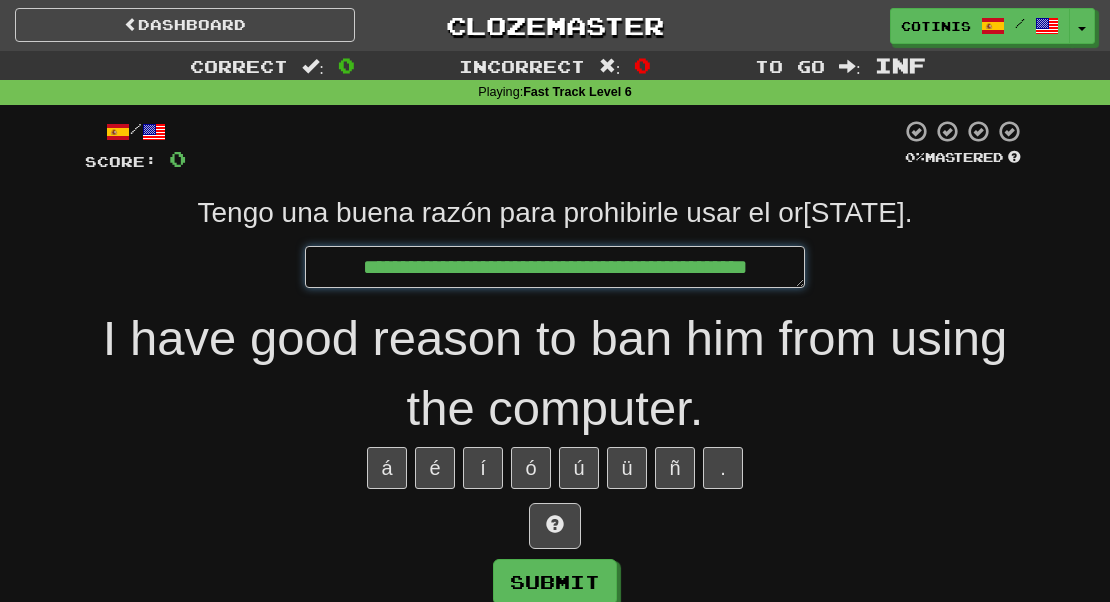 type on "*" 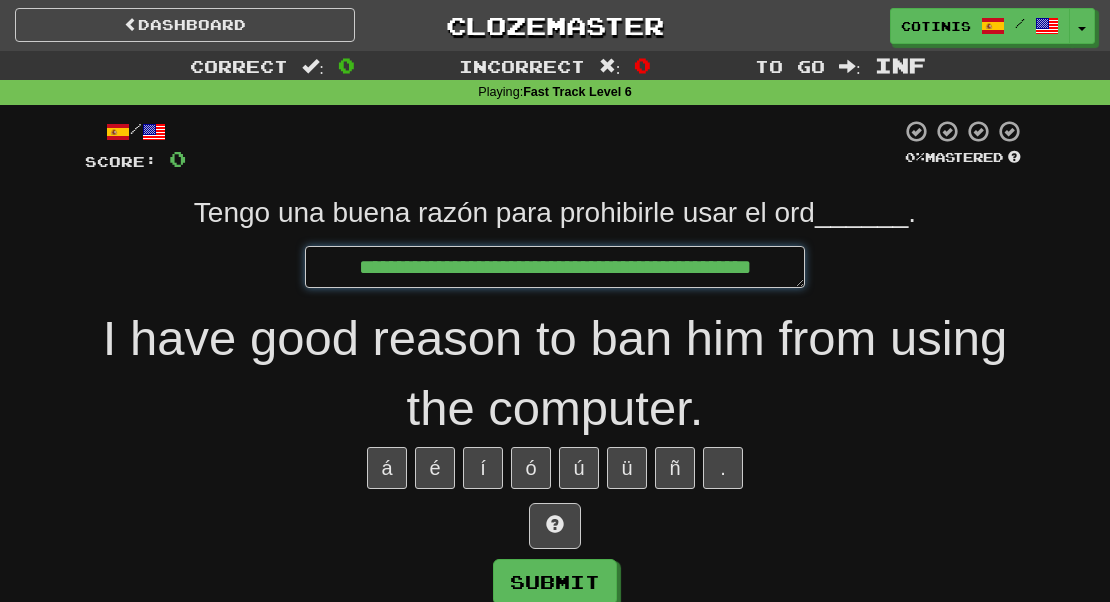 type on "*" 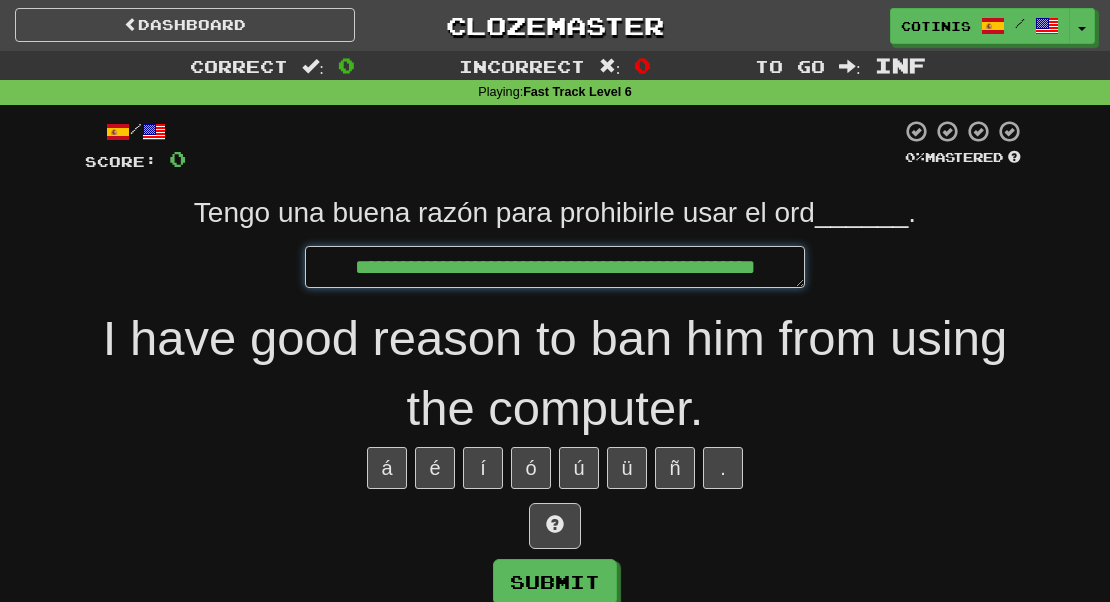 type on "*" 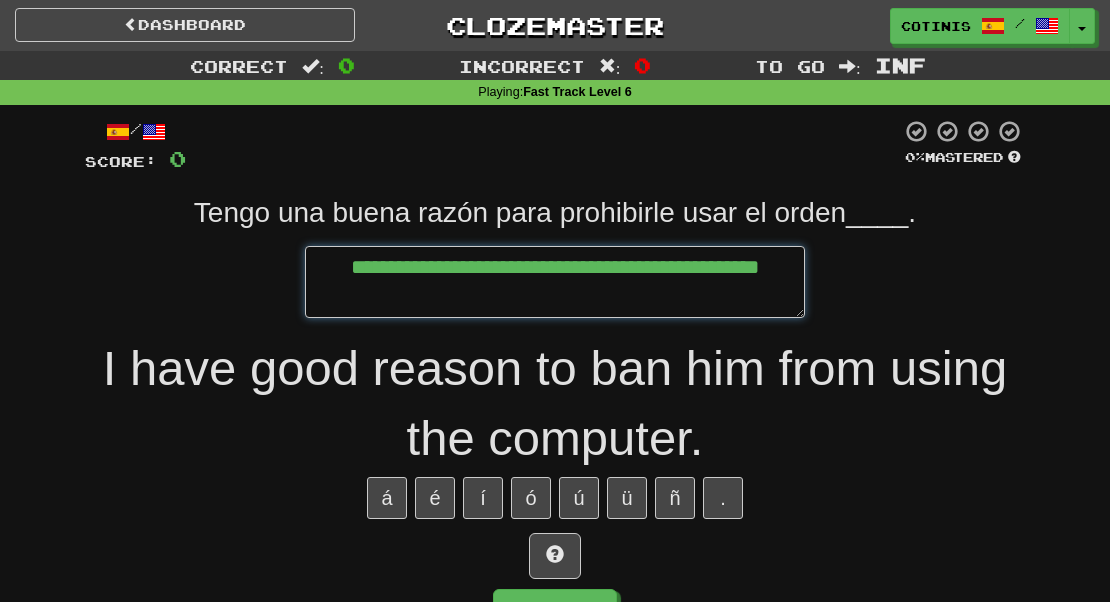 type on "*" 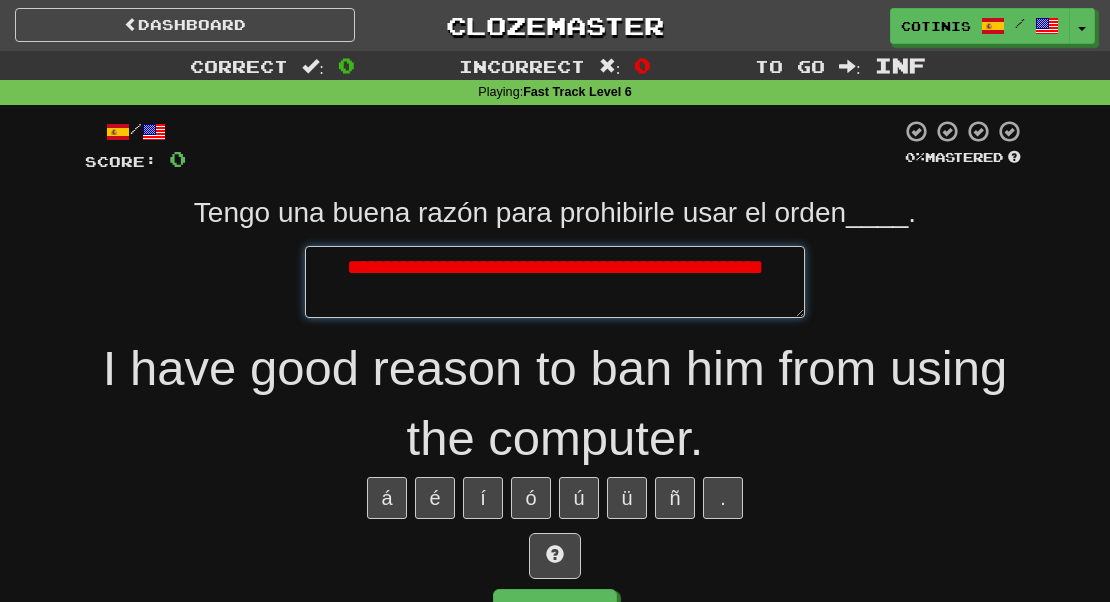 type on "*" 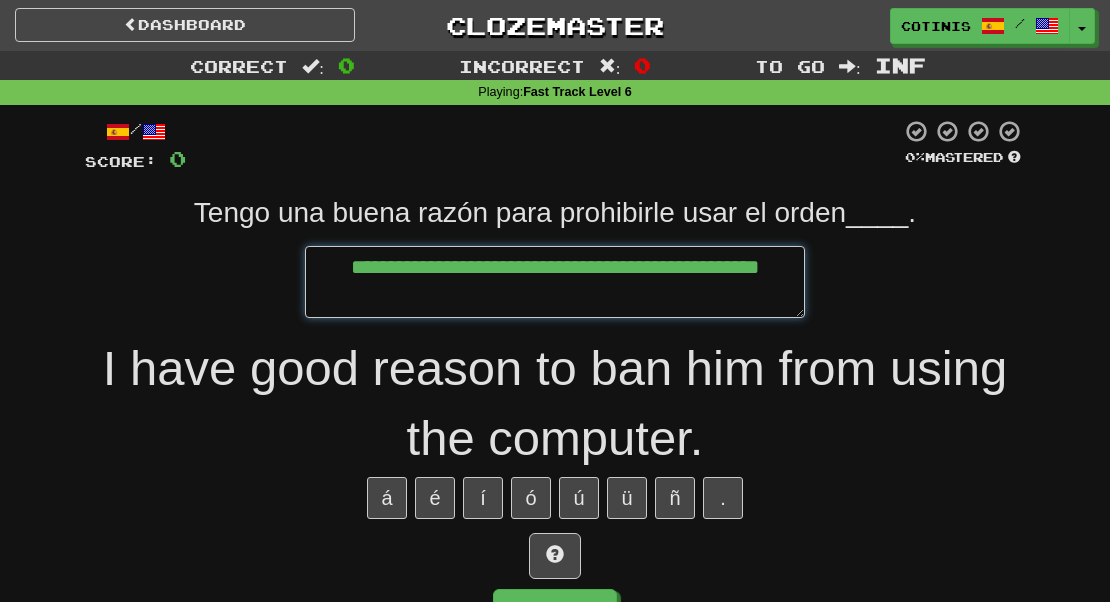 type on "*" 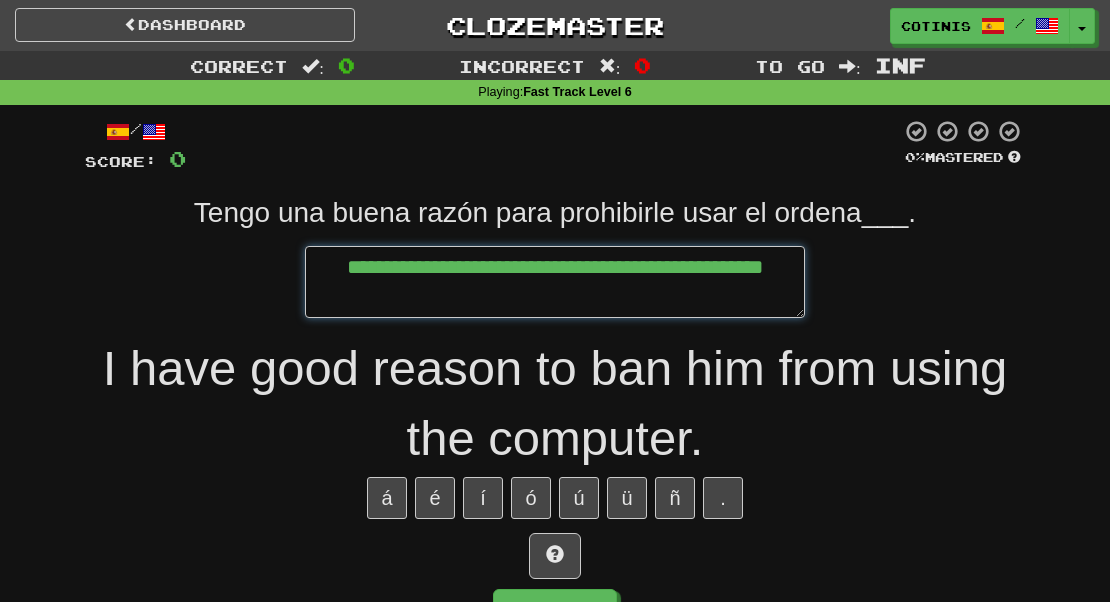type on "*" 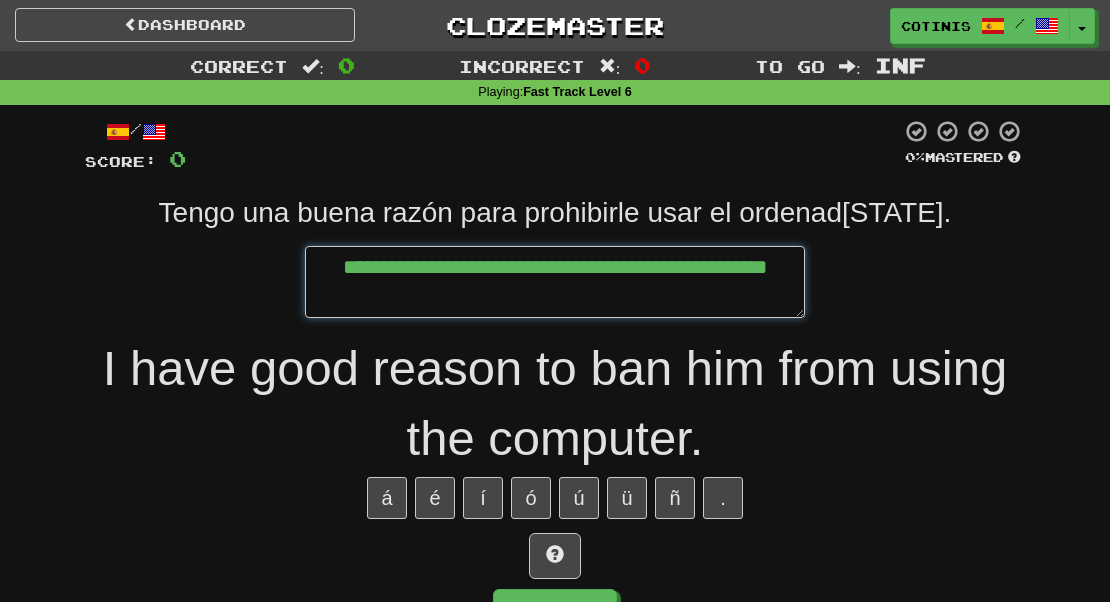 type on "*" 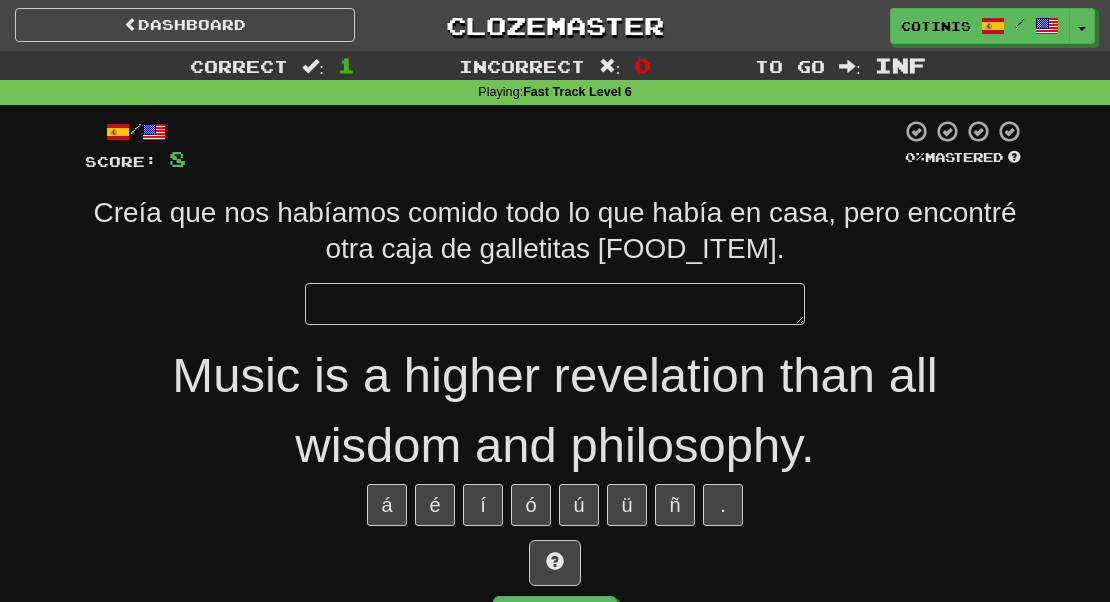 type on "*" 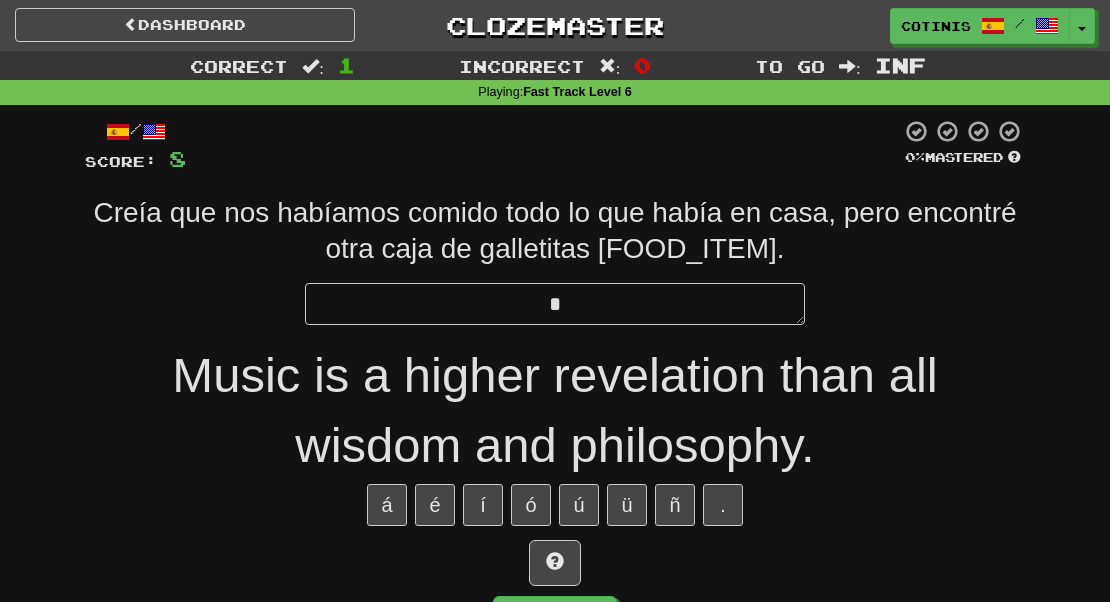 type on "*" 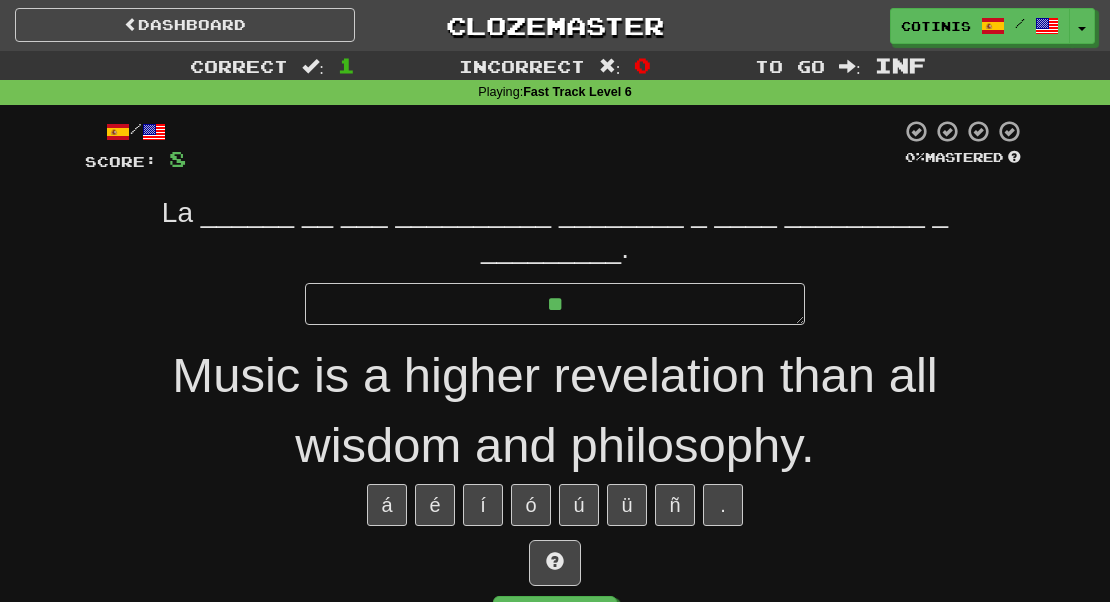 type on "*" 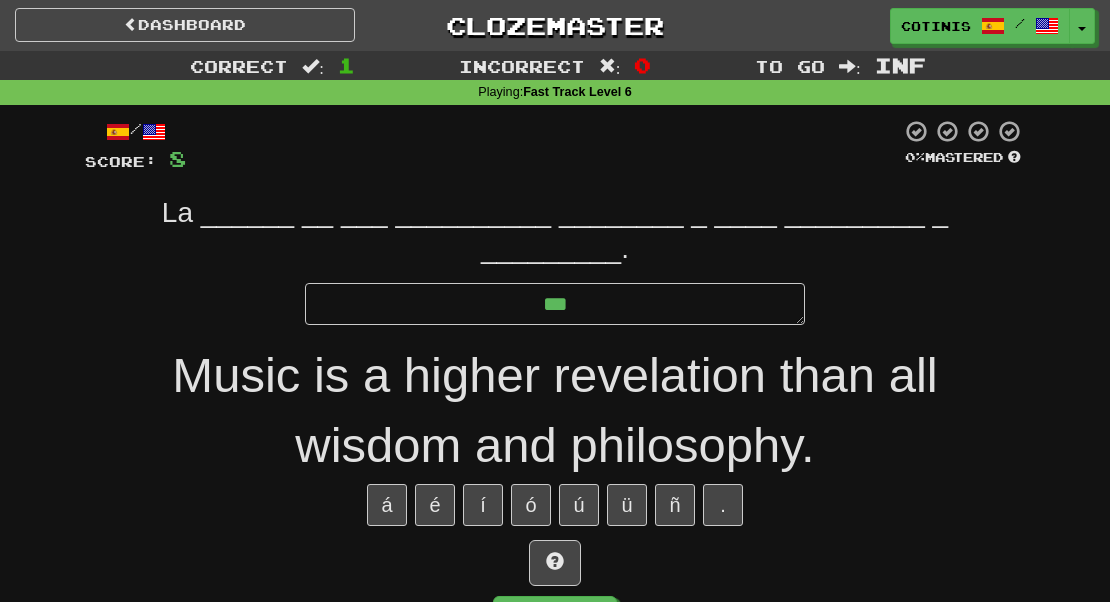 type on "*" 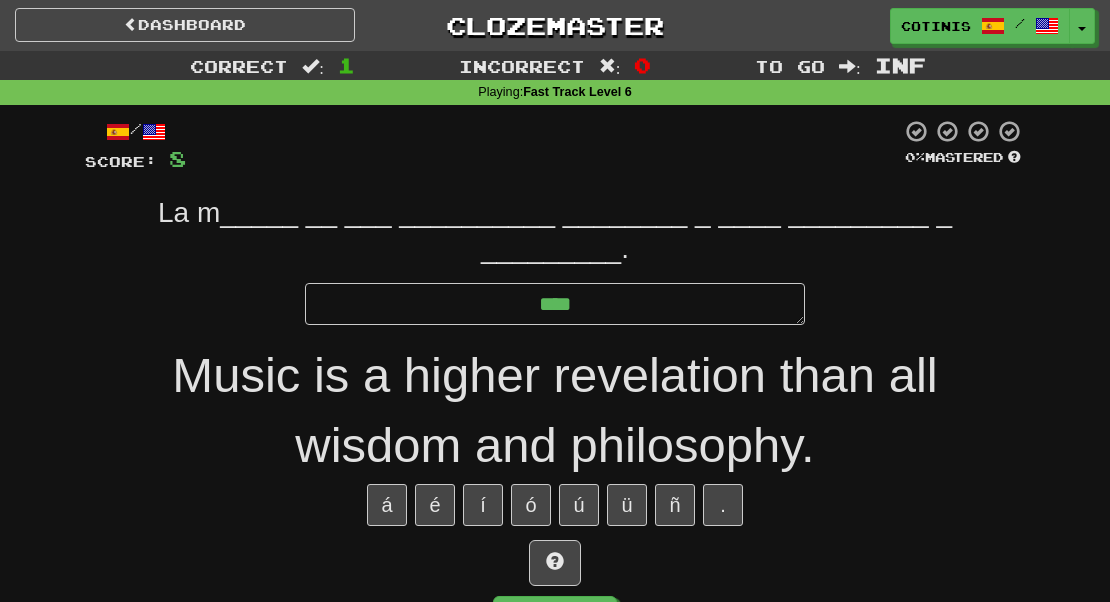 type on "*" 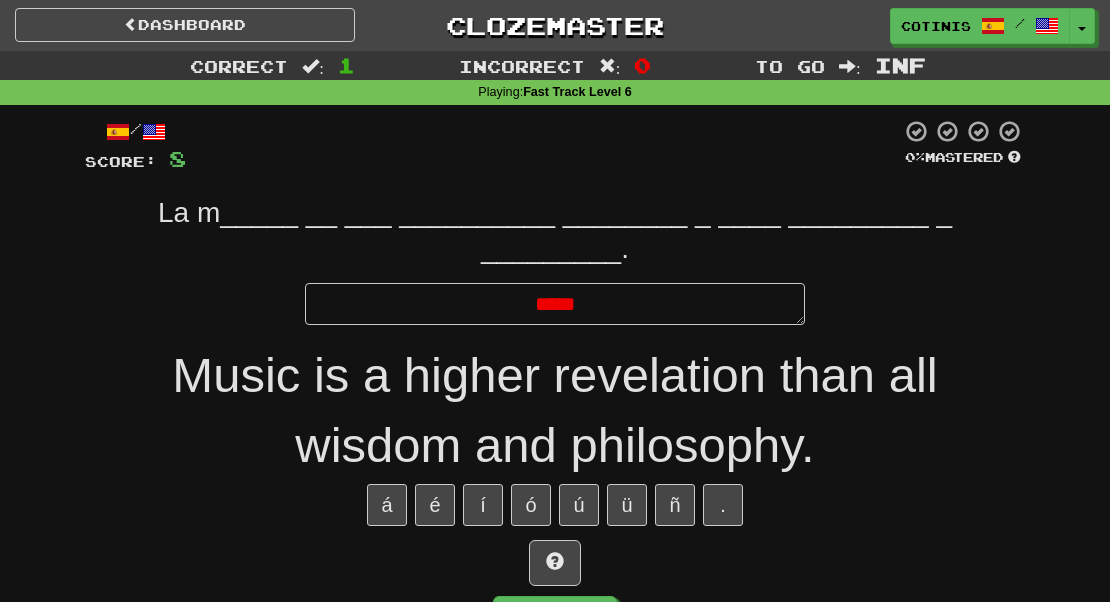 type on "*" 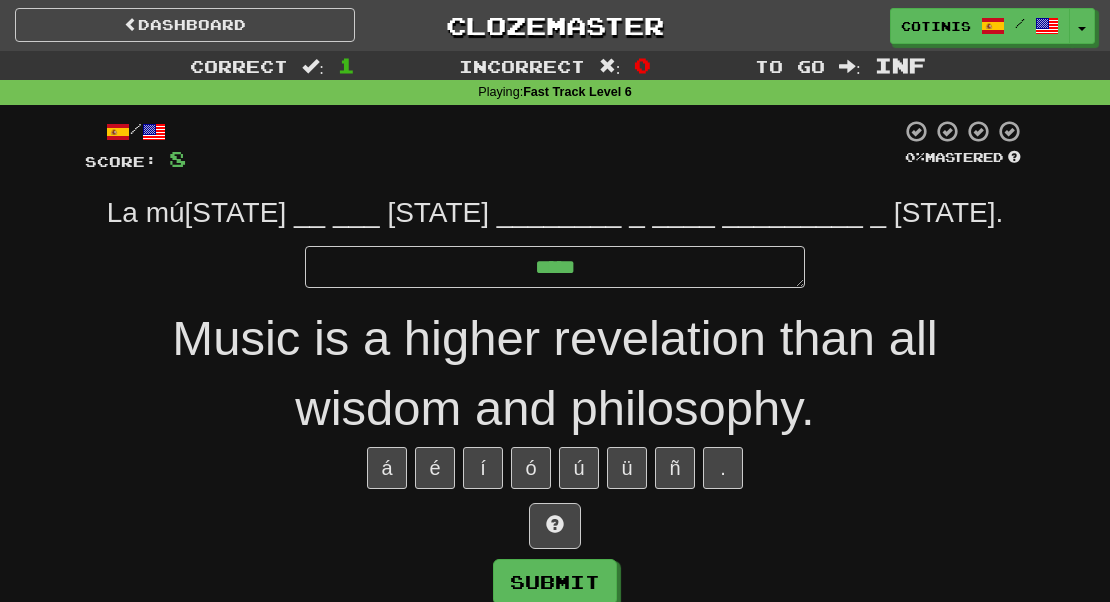 type on "*" 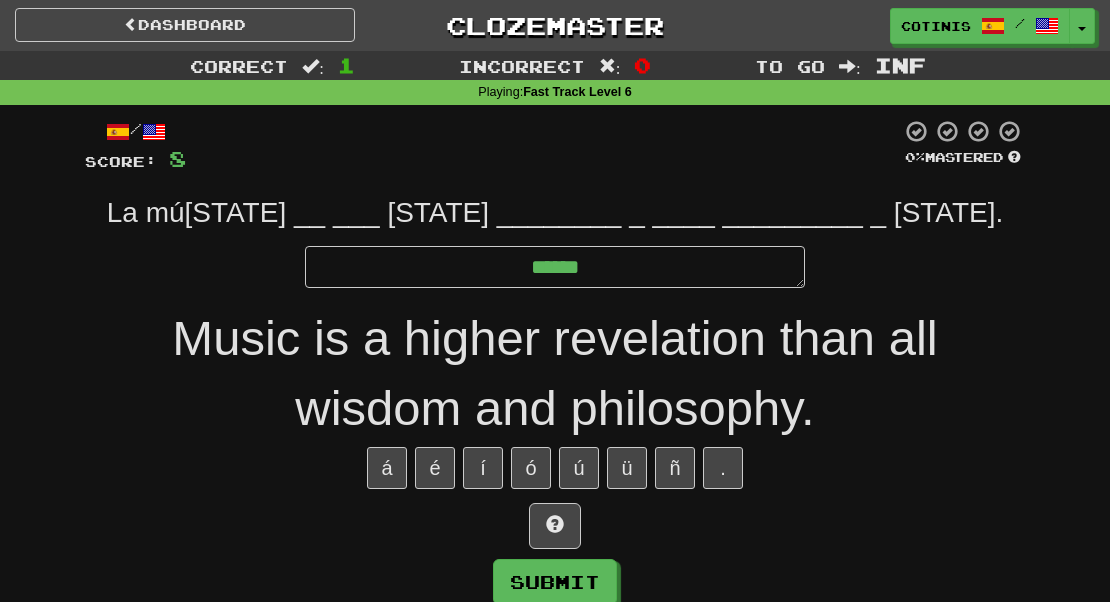 type on "*" 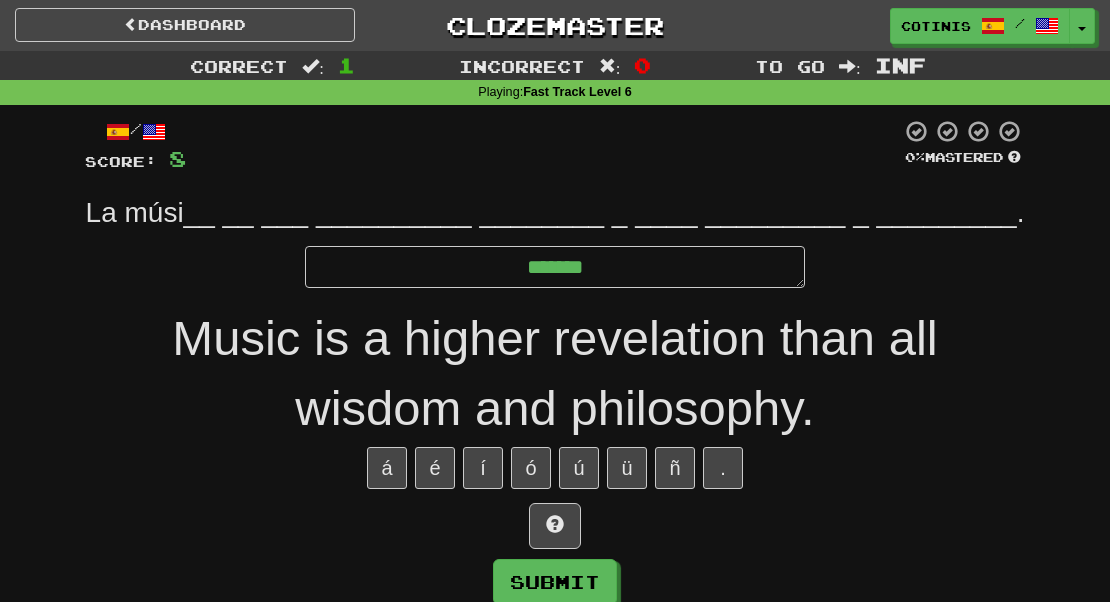 type on "*" 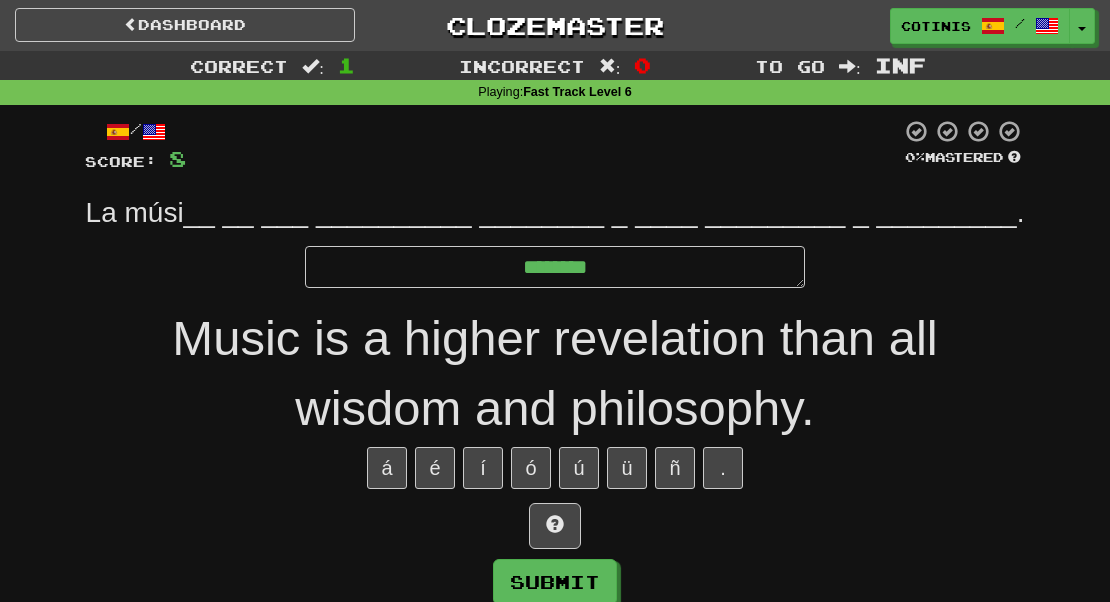 type on "*" 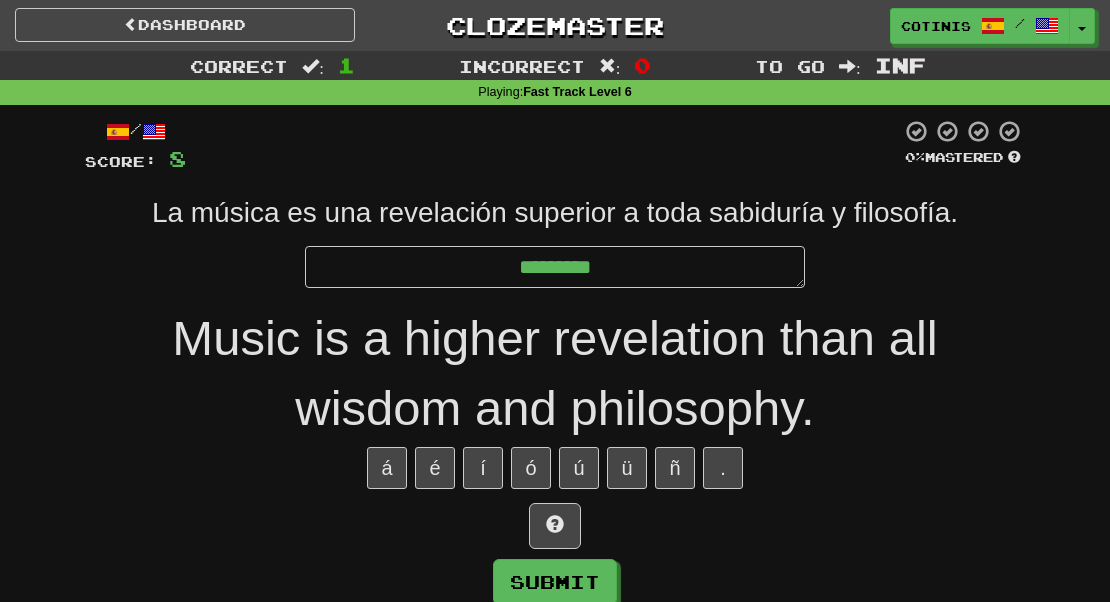 type on "*" 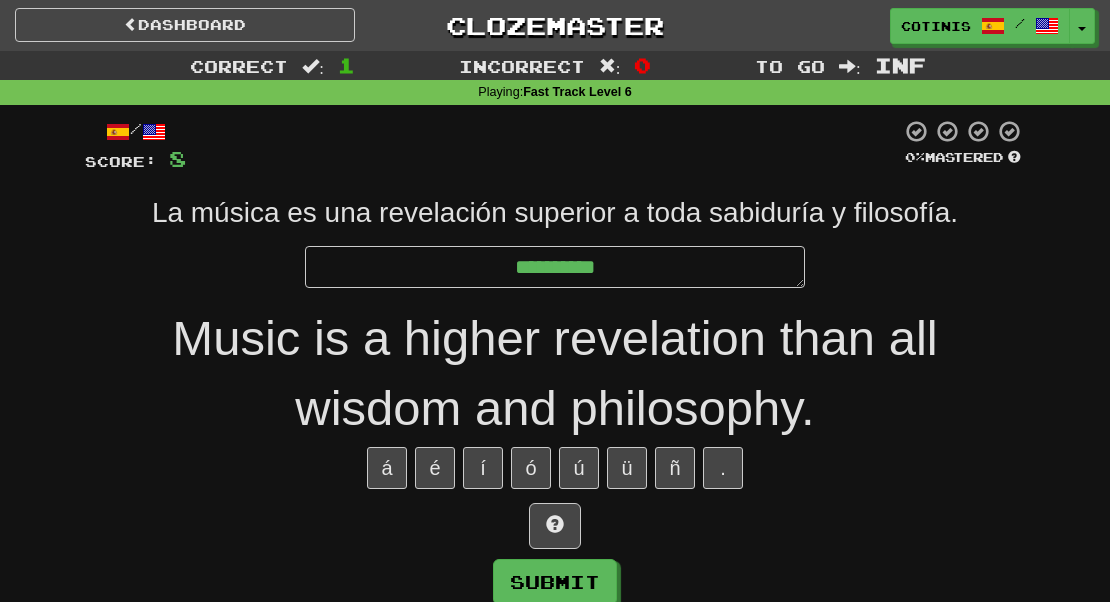 type on "*" 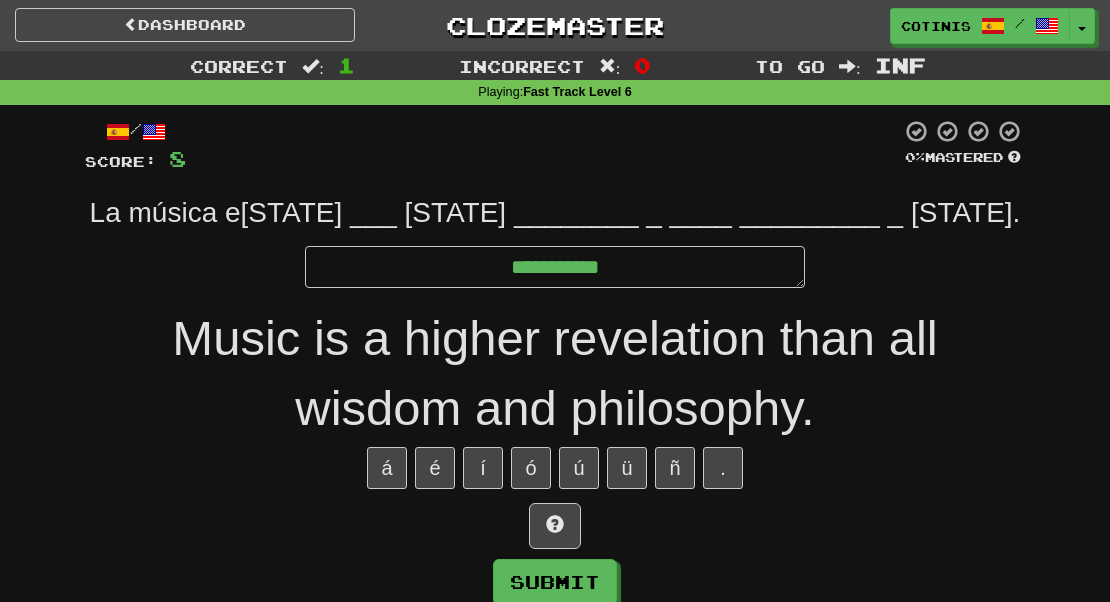 type on "*" 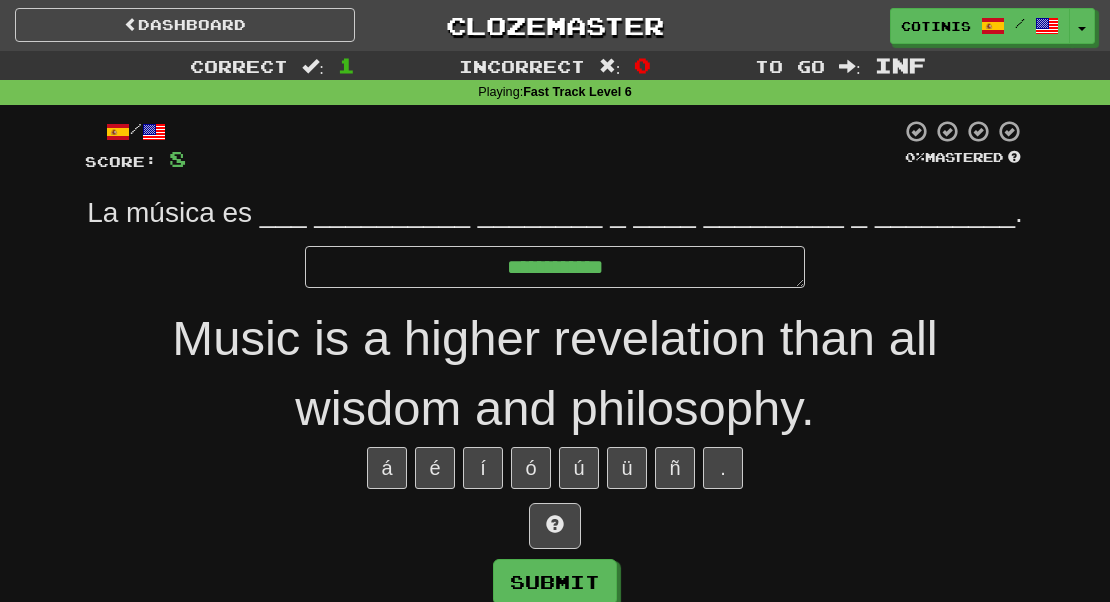 type on "*" 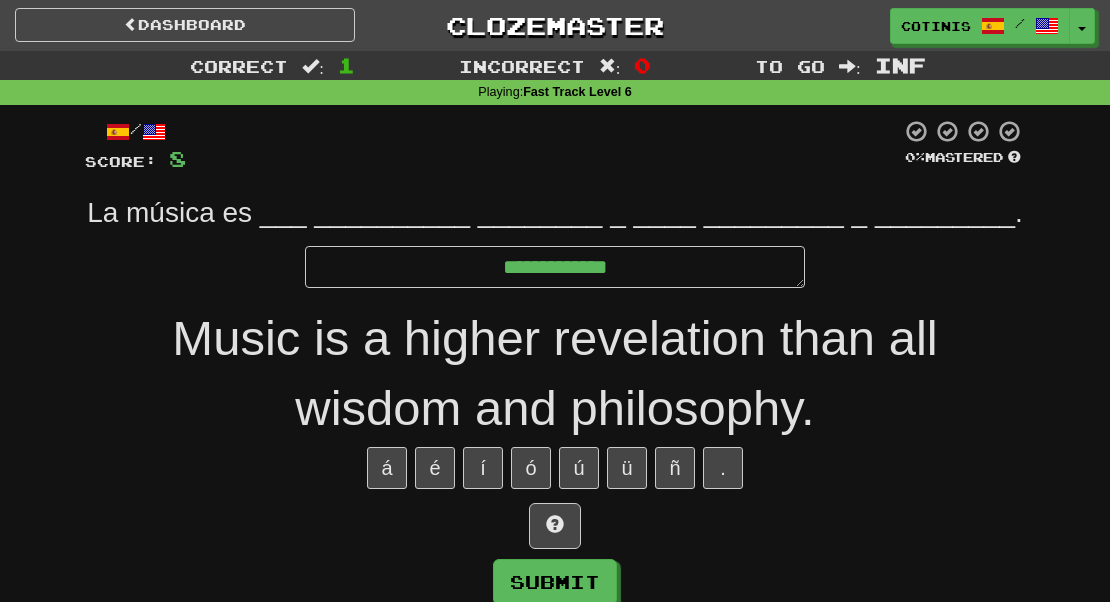 type on "*" 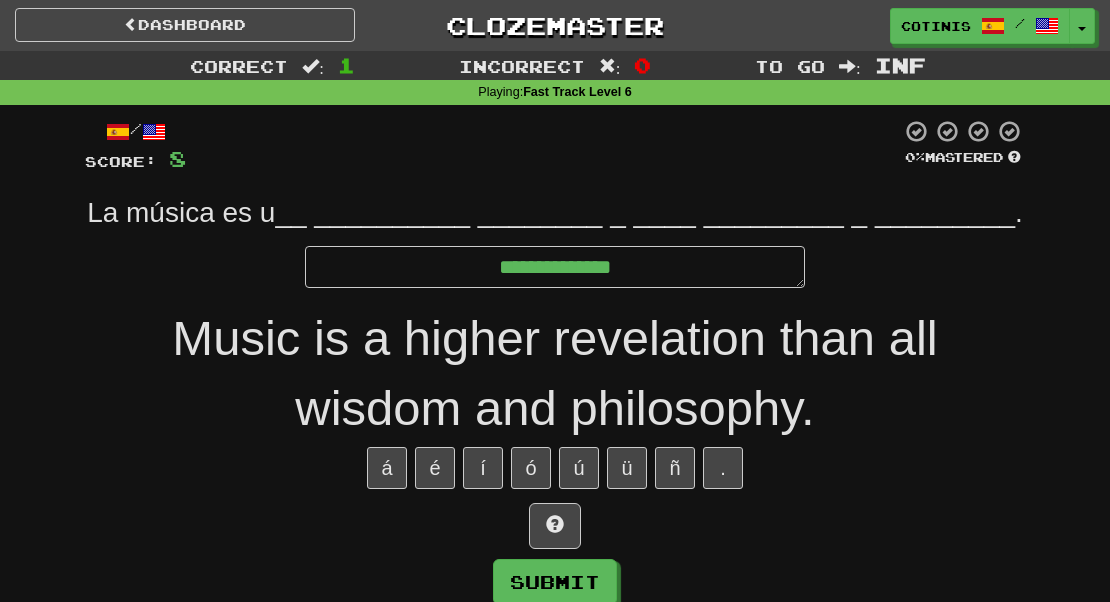 type on "*" 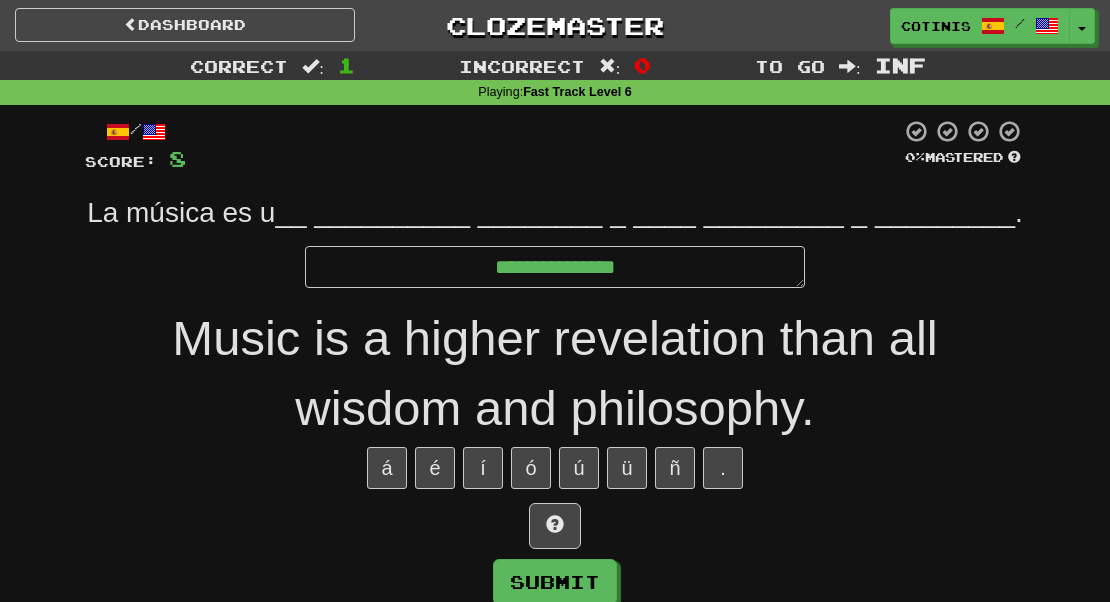 type on "*" 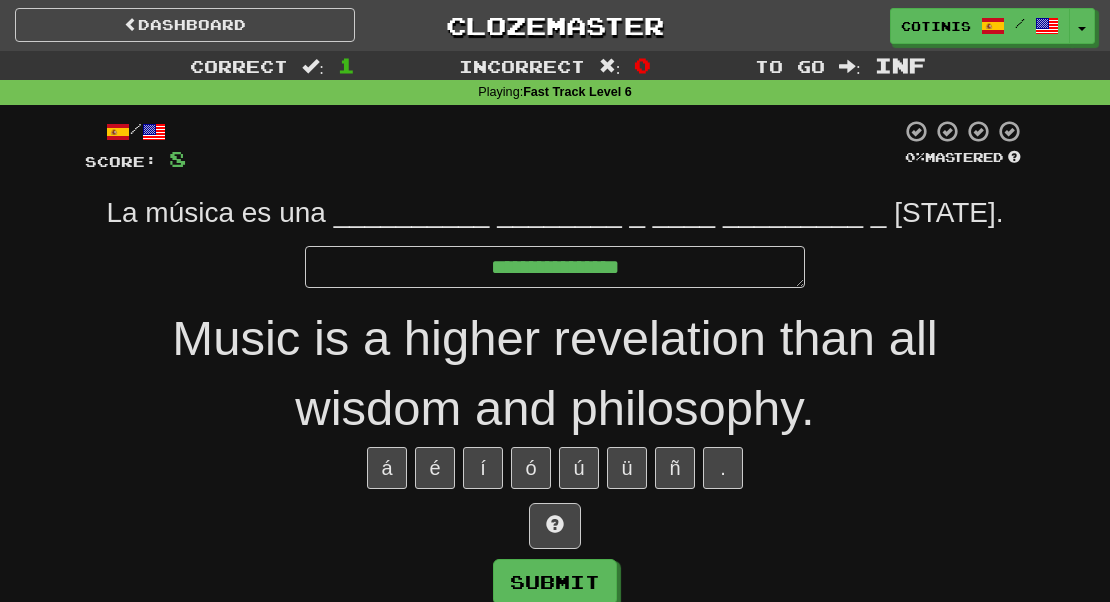 type on "*" 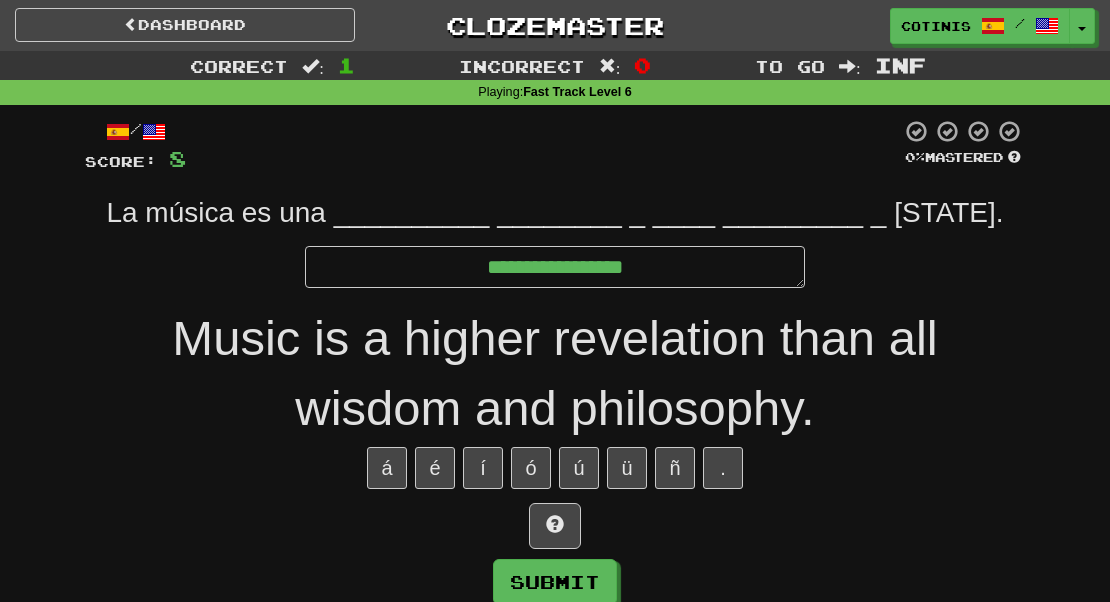 type on "*" 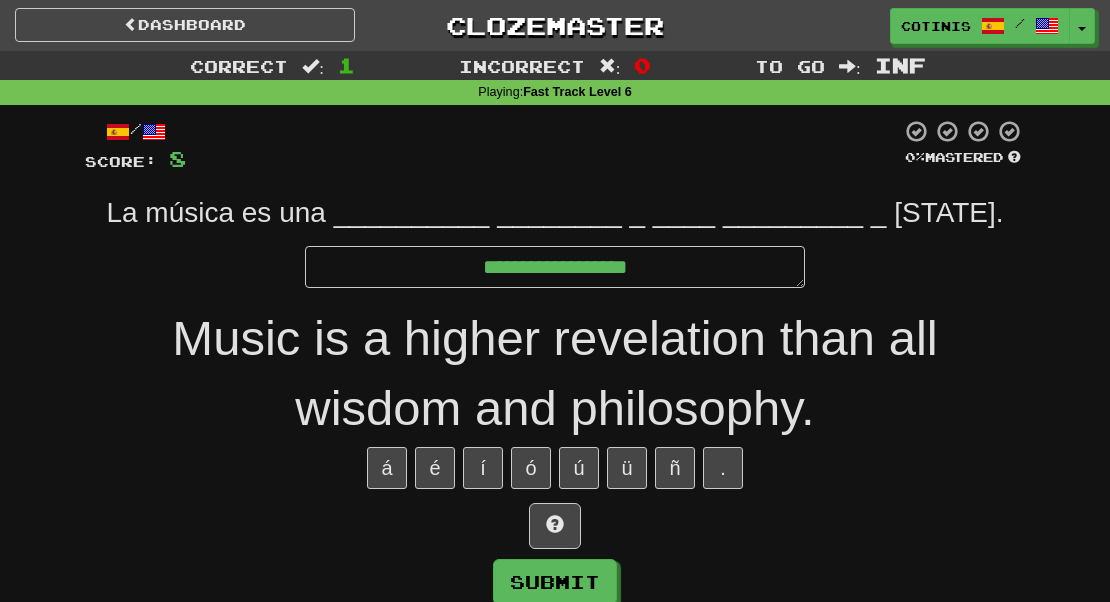 type on "*" 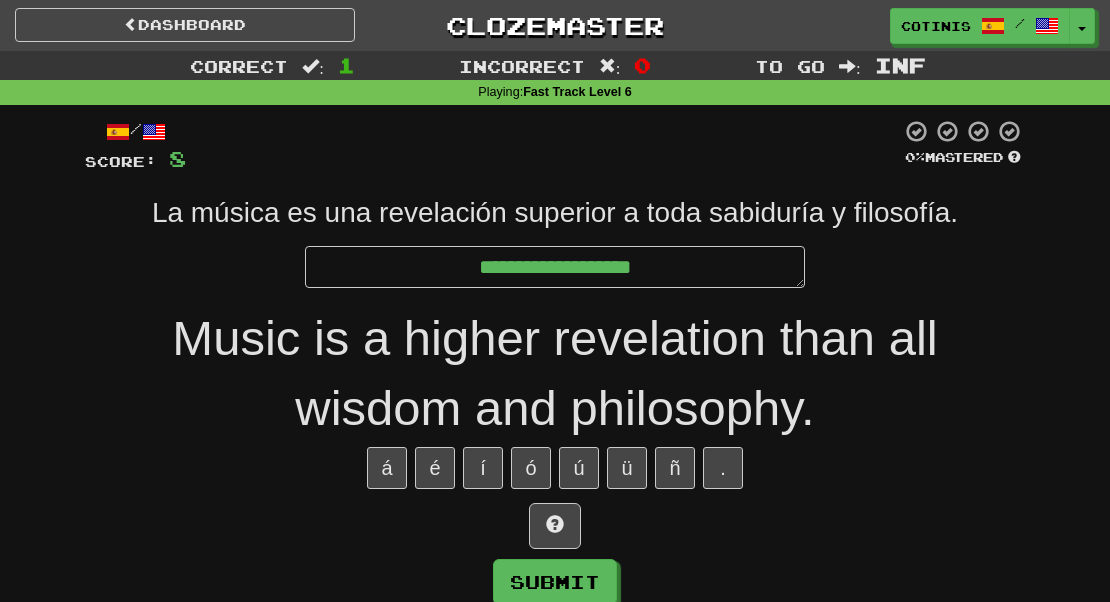 type on "*" 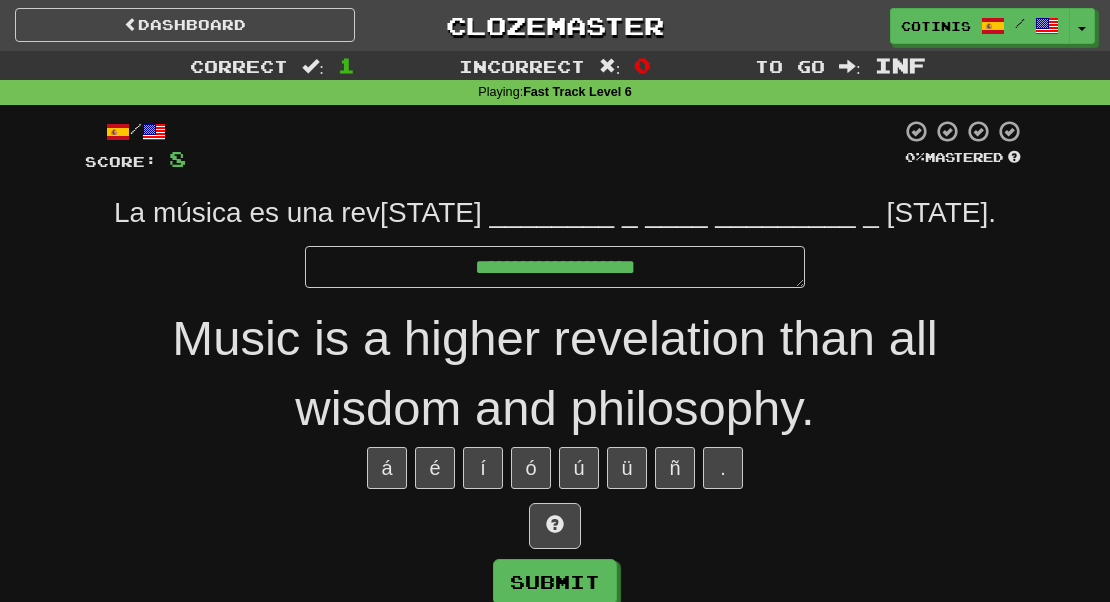 type on "*" 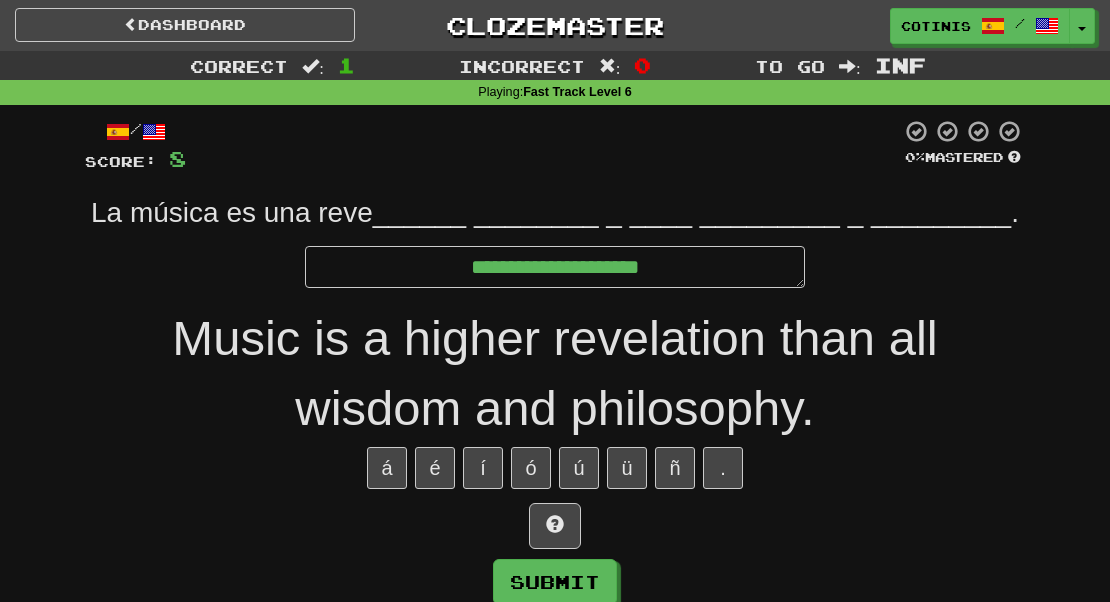 type on "*" 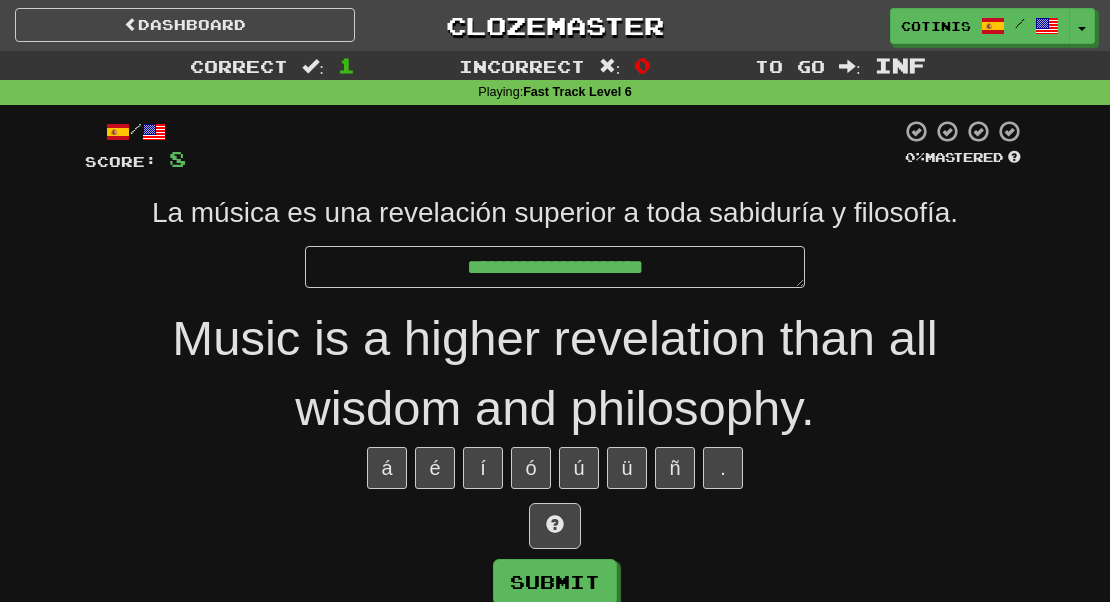 type on "*" 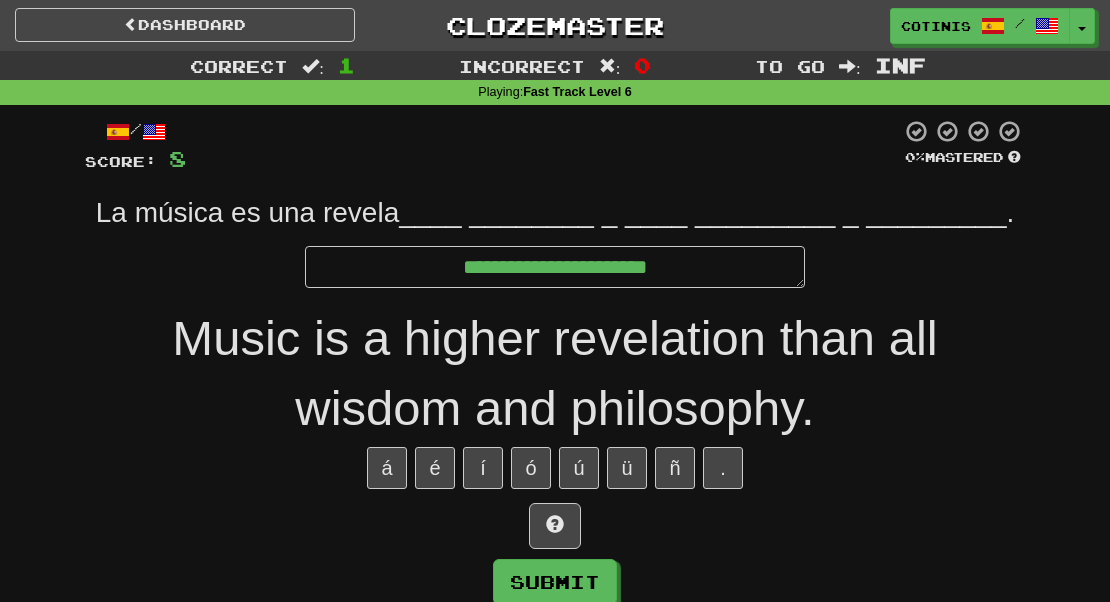 type on "*" 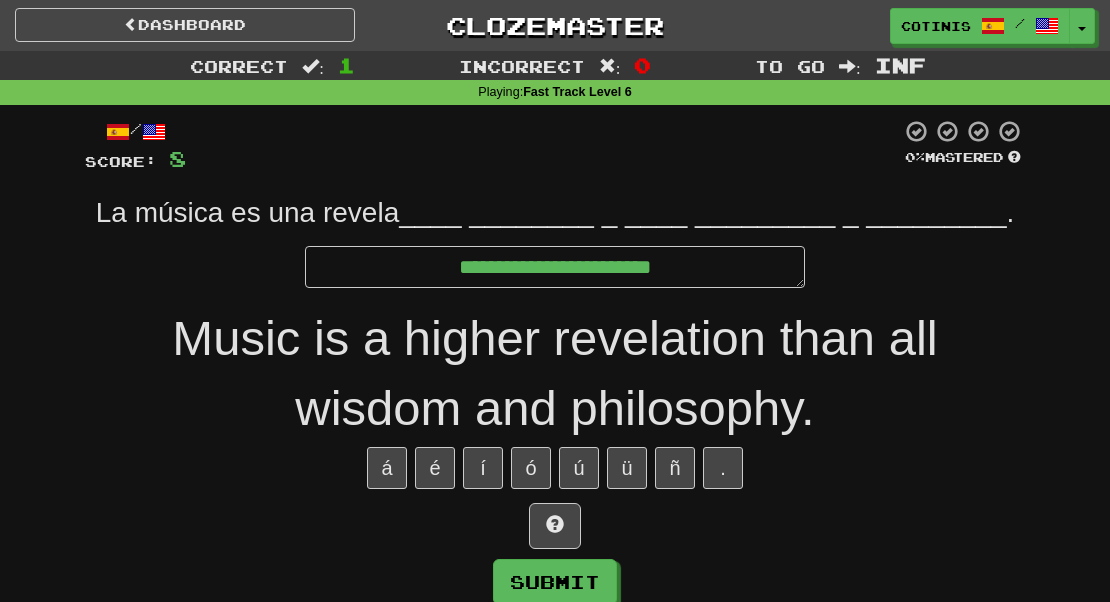 type on "*" 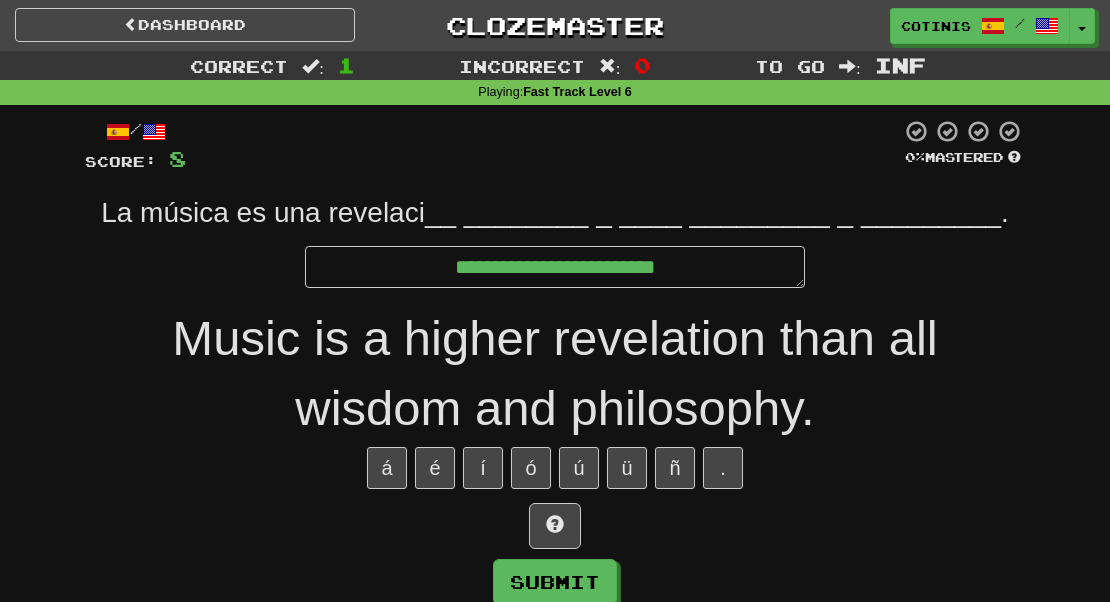 type on "*" 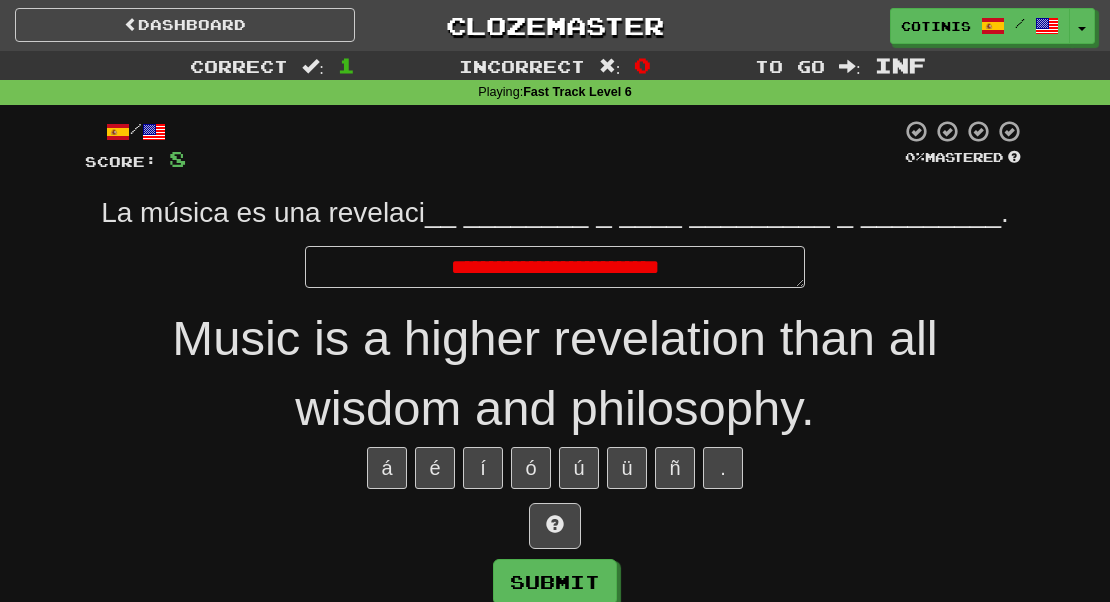type on "*" 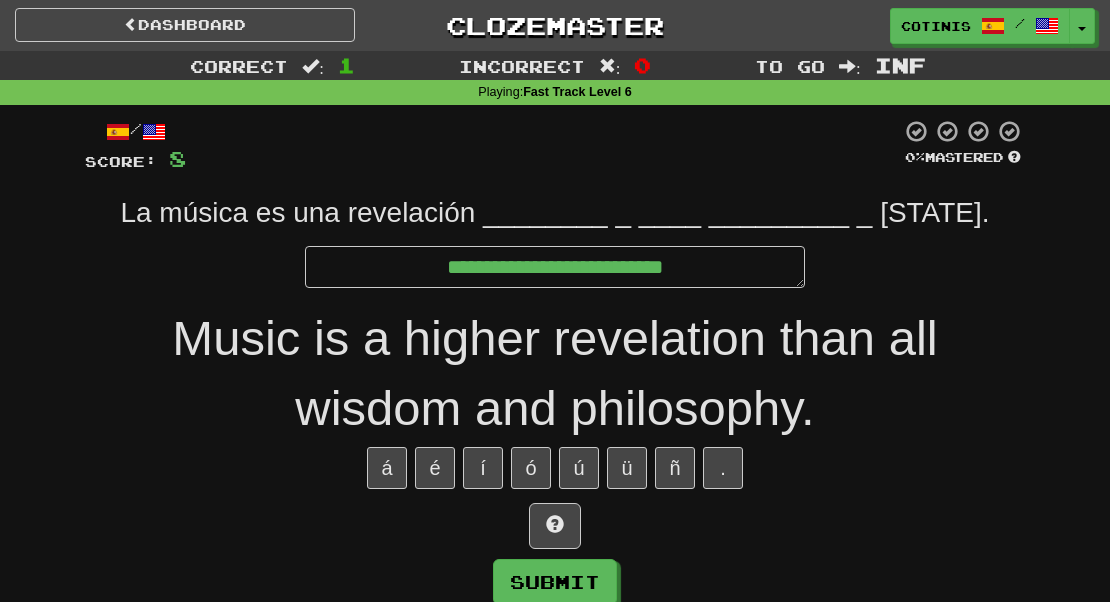 type on "*" 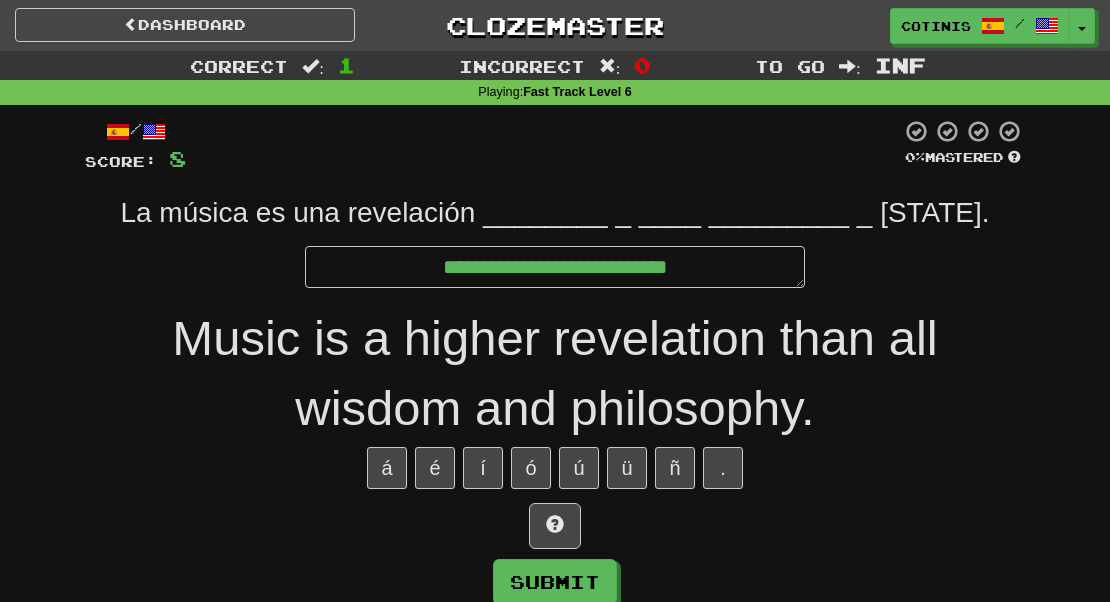 type on "*" 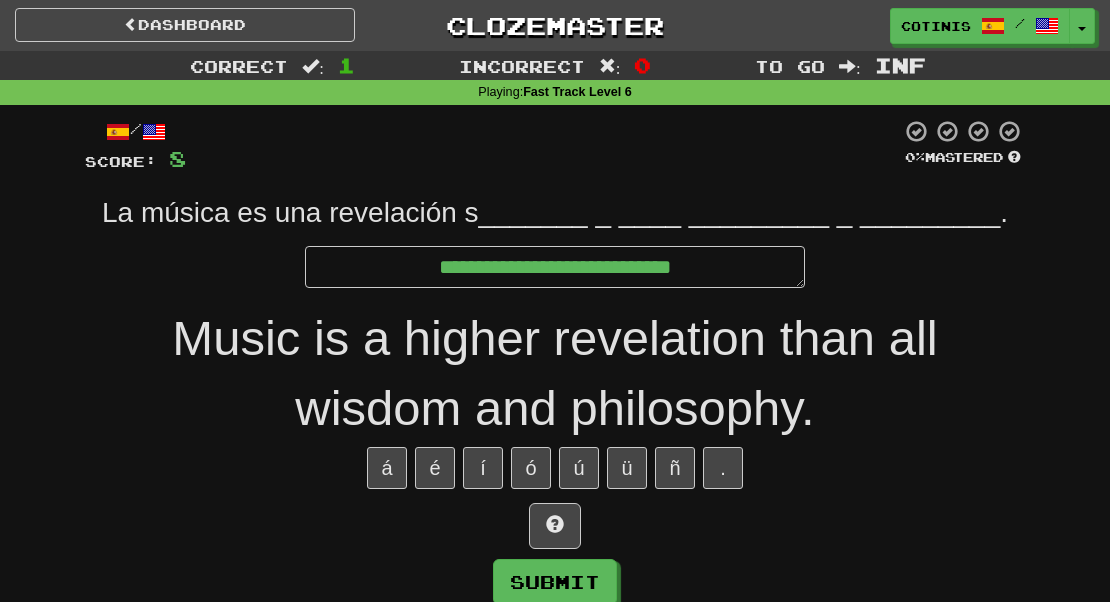 type on "*" 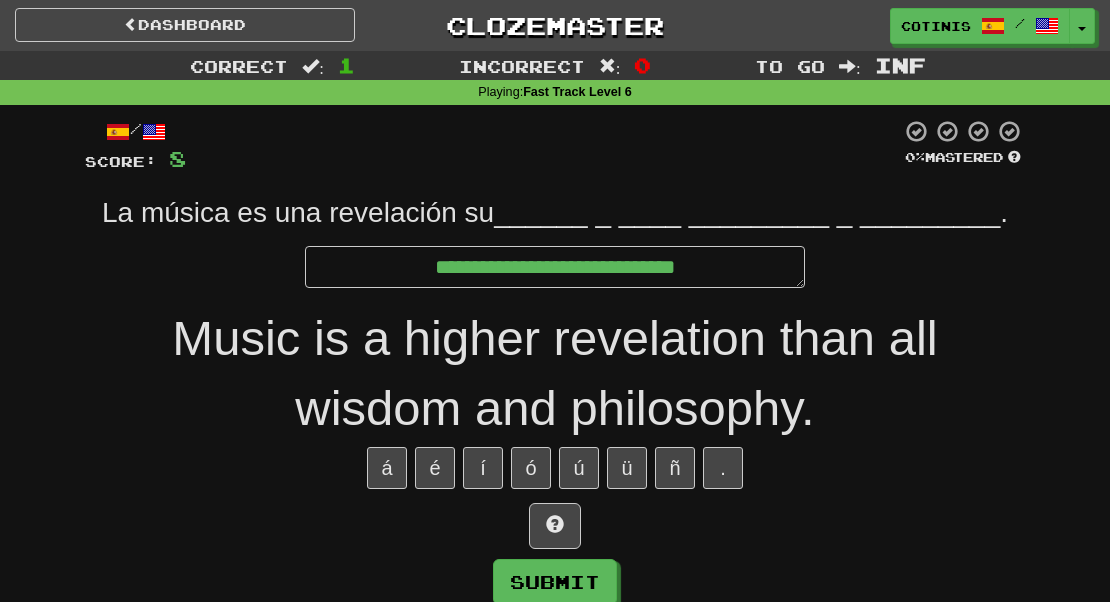type on "*" 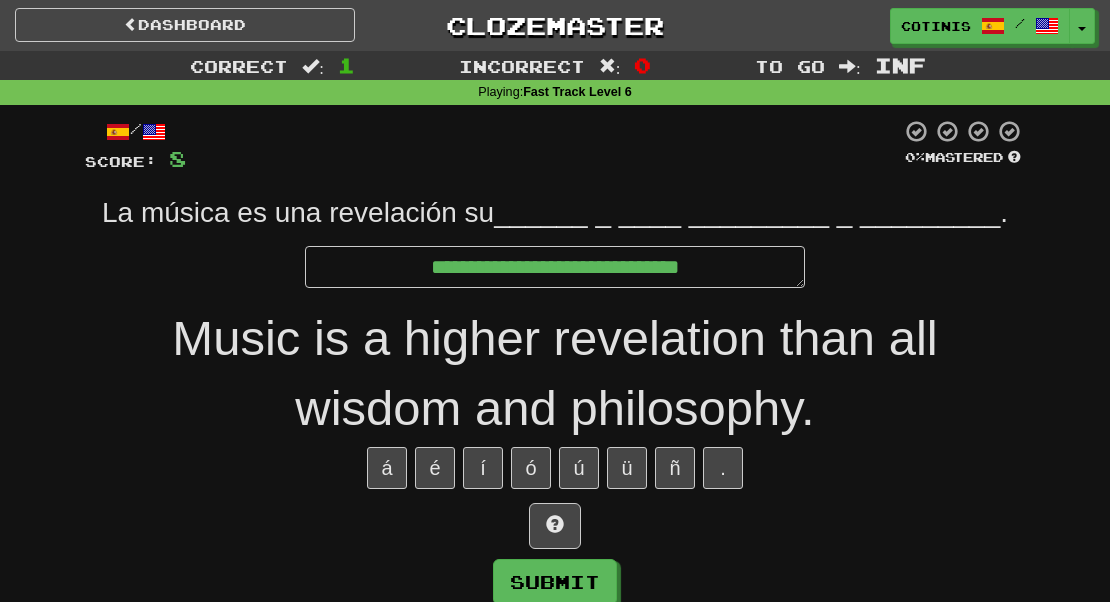 type on "*" 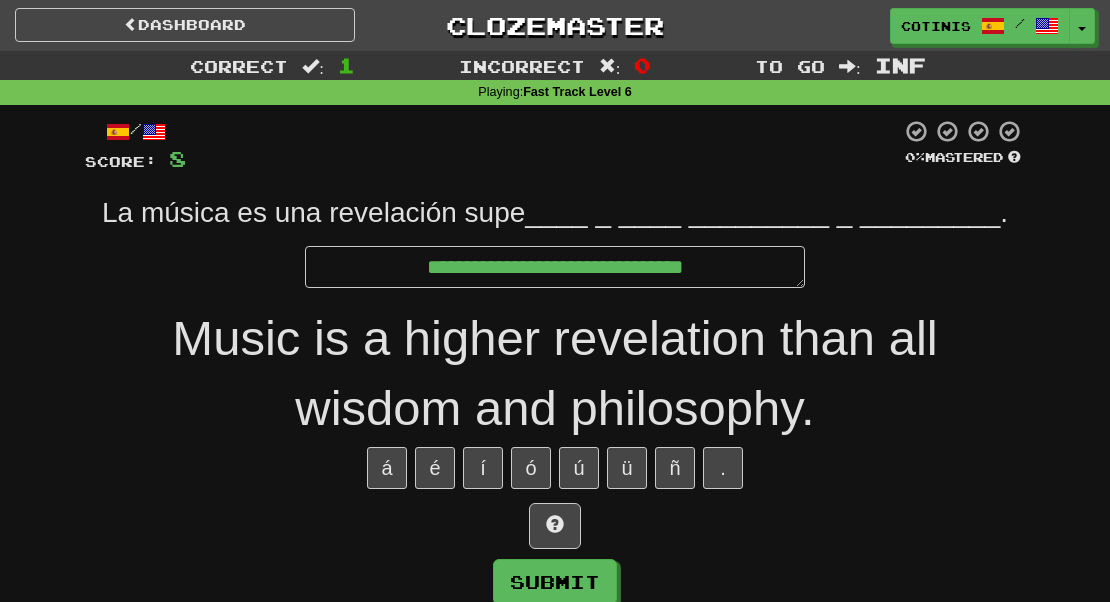 type on "*" 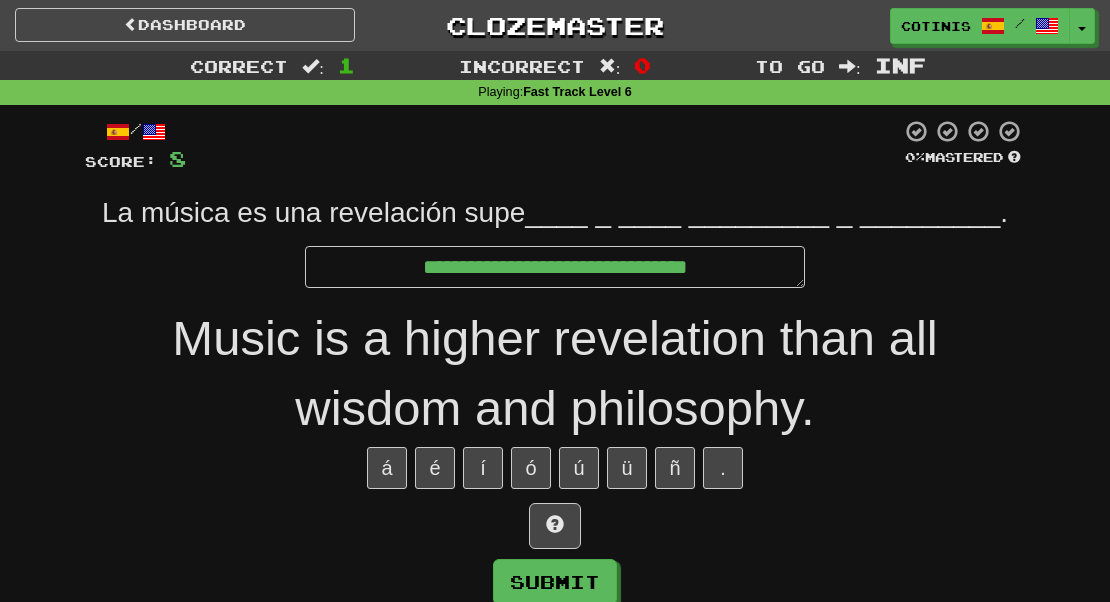 type on "*" 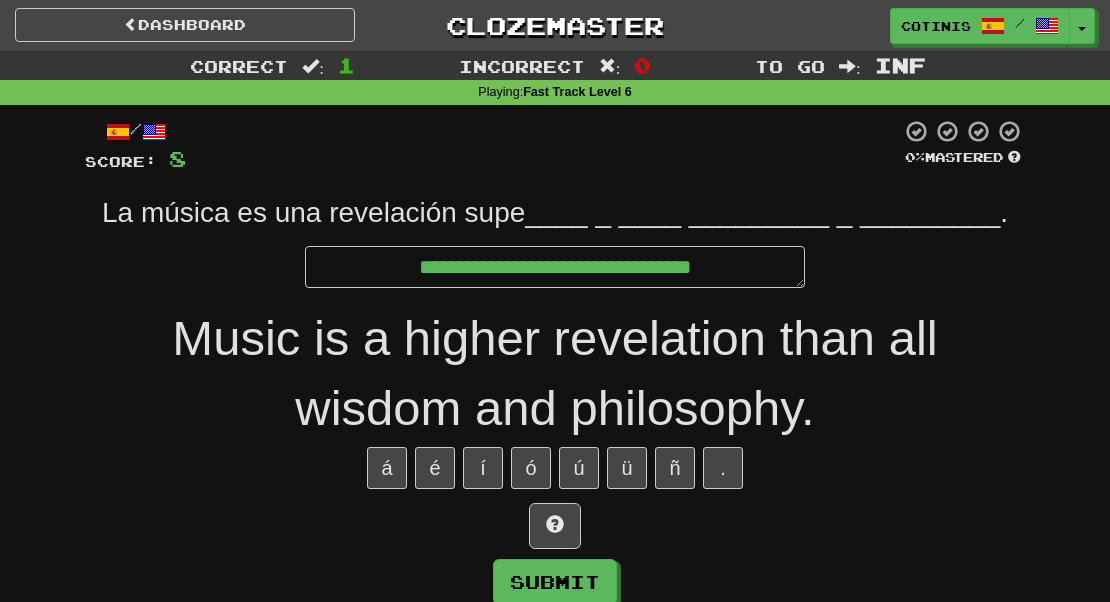 type on "*" 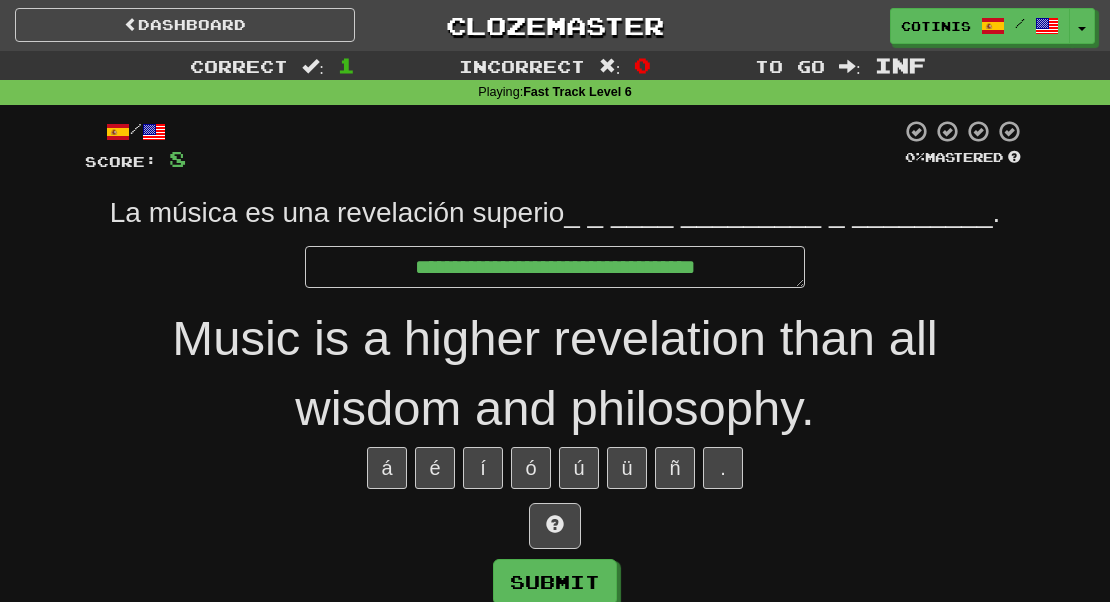 type on "**********" 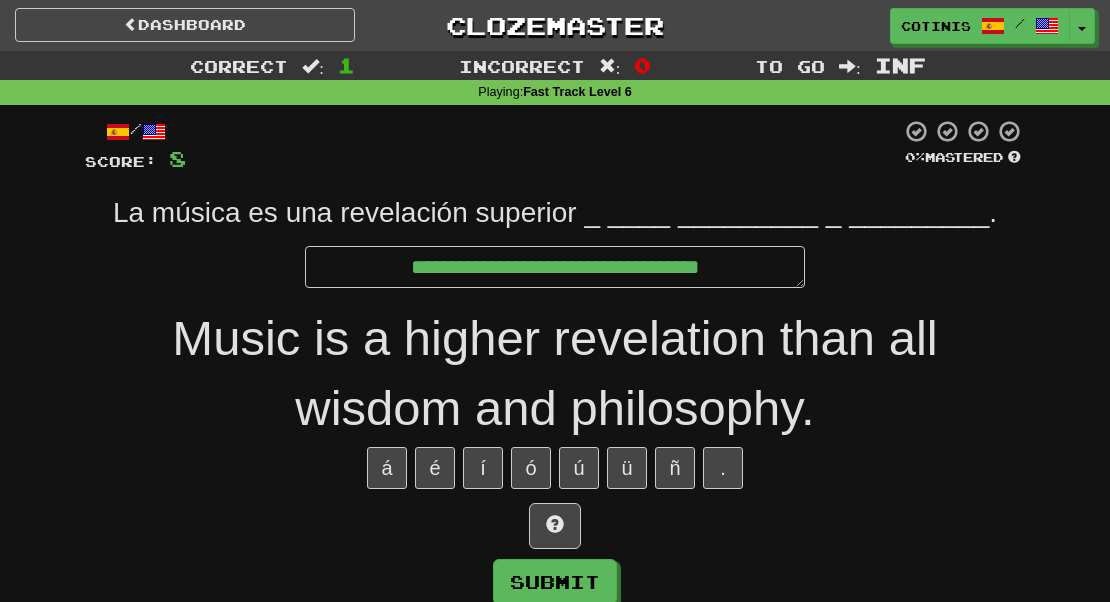 type on "*" 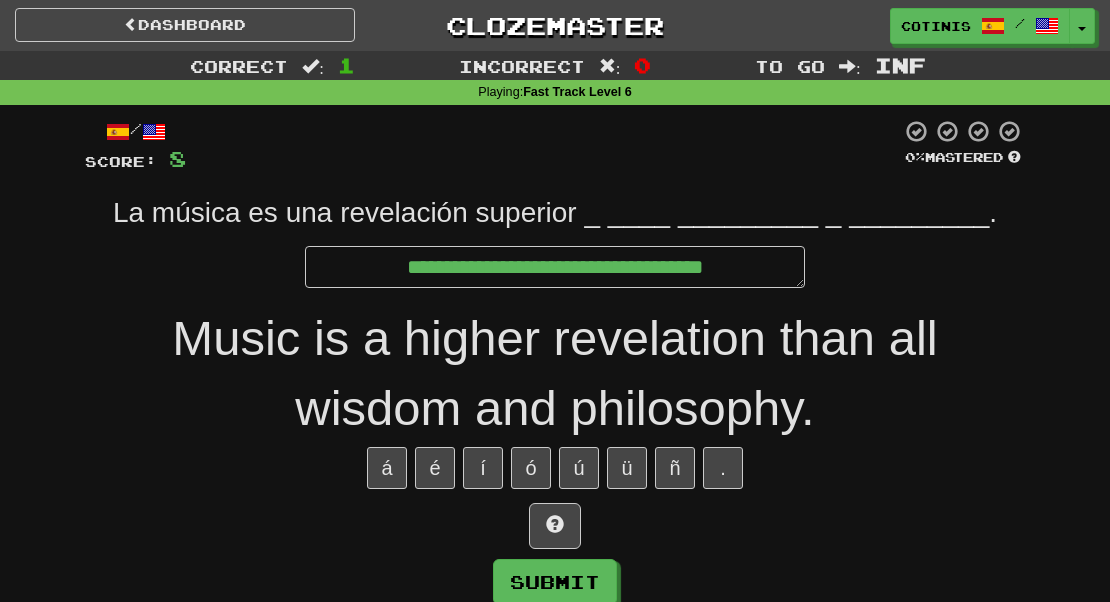 type on "*" 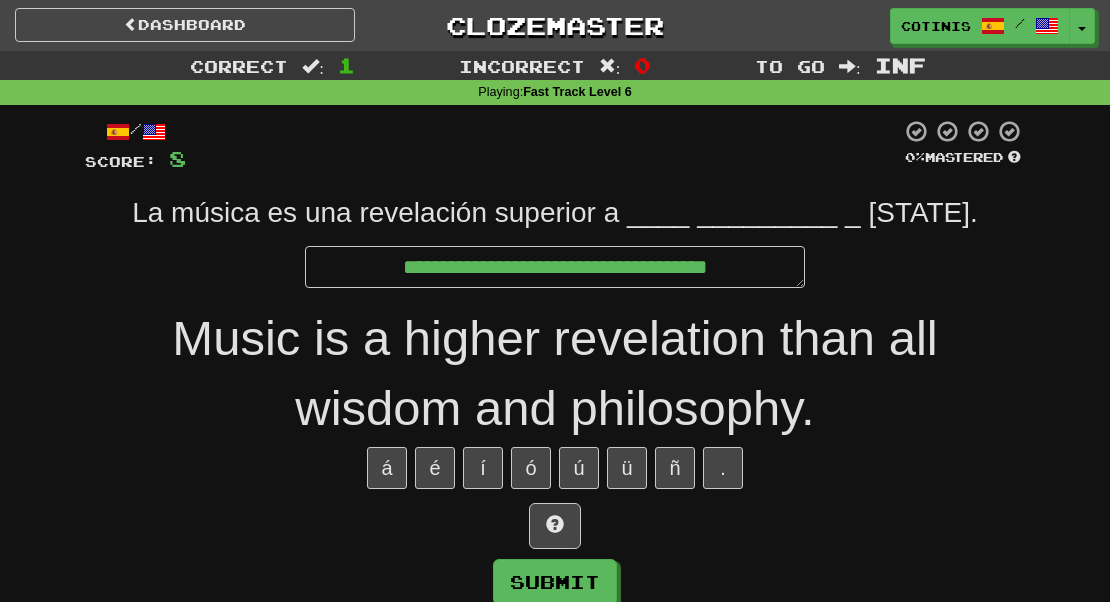 type on "*" 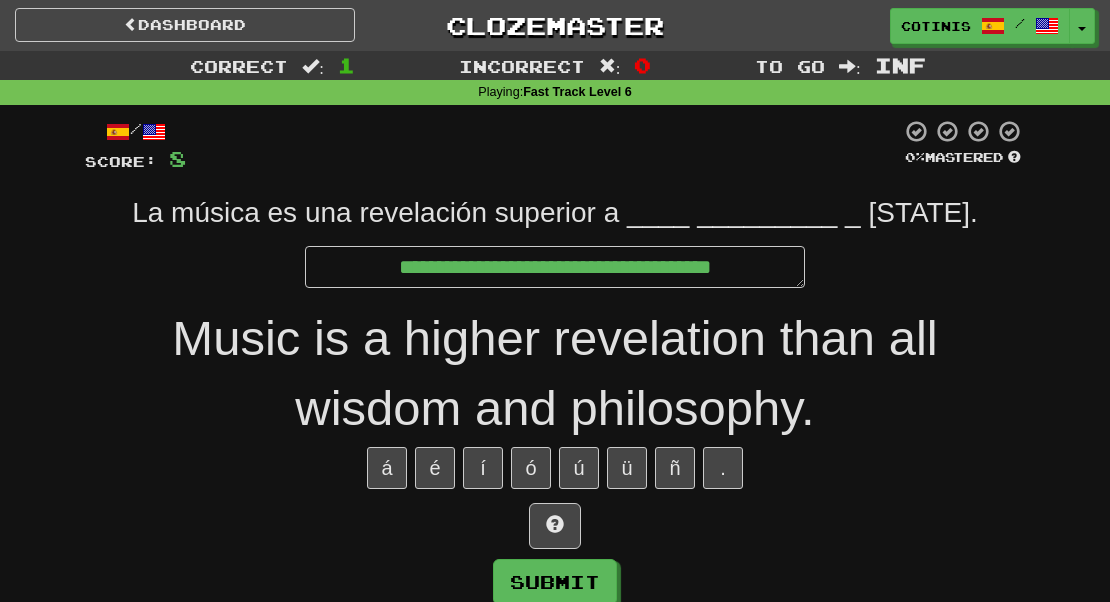 type on "*" 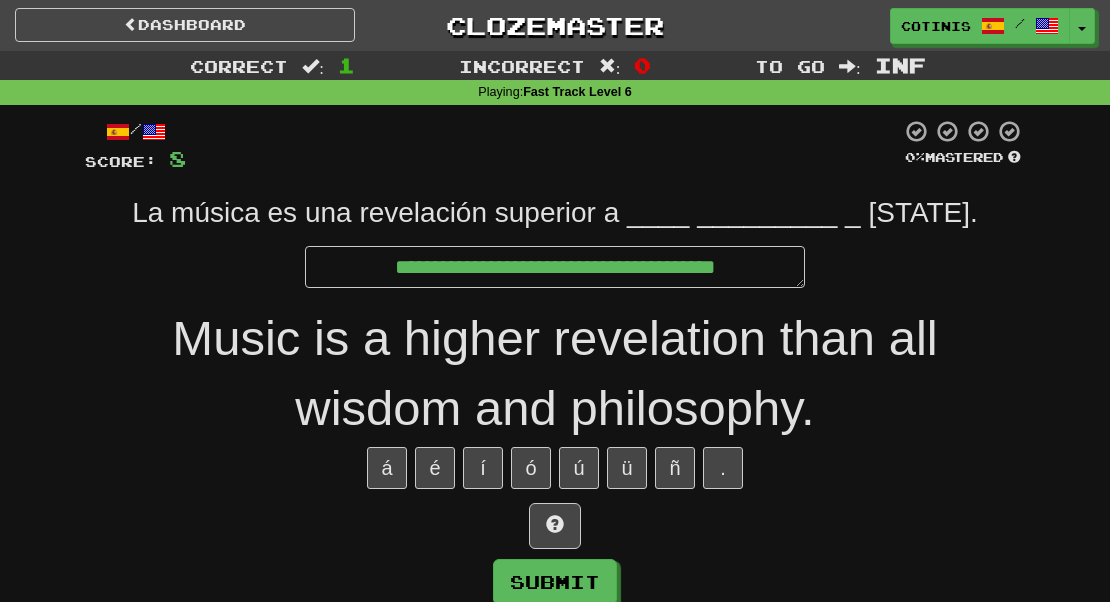 type 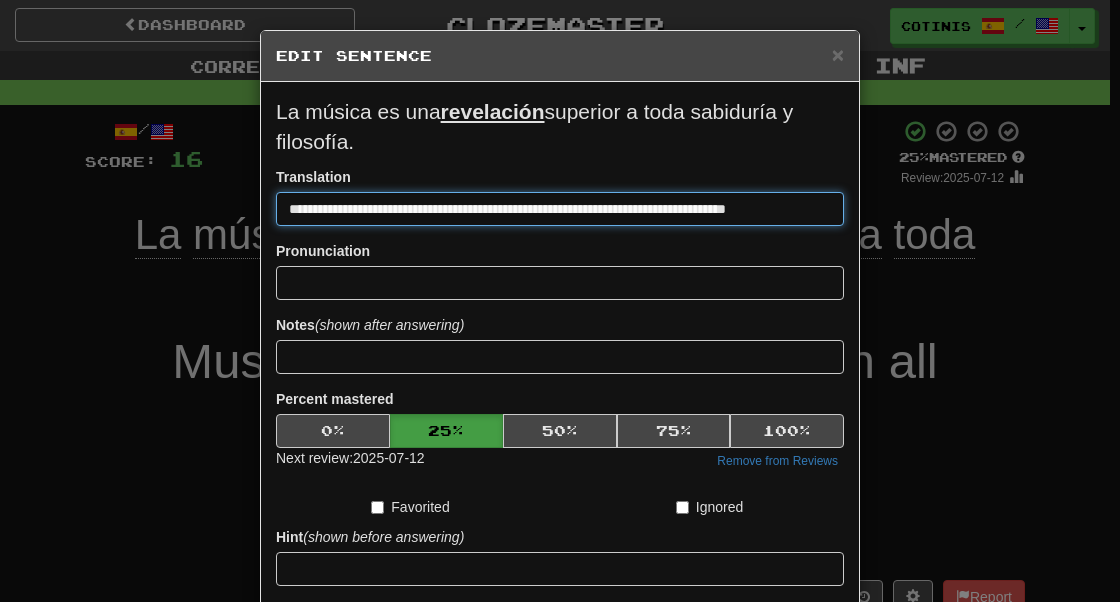 click on "Save" at bounding box center (560, 698) 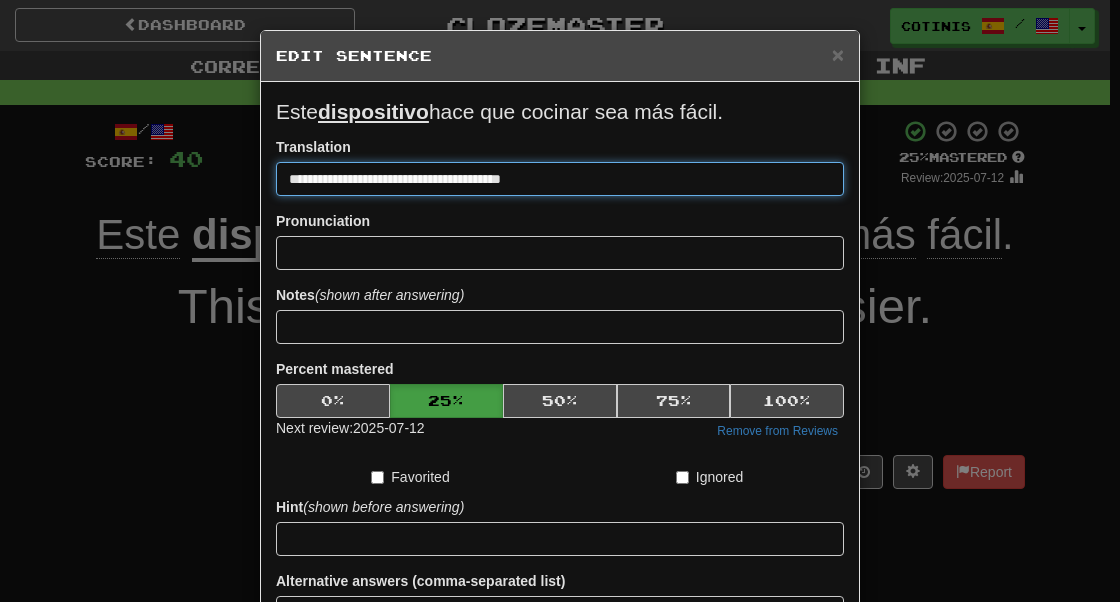 click on "Save" at bounding box center [560, 668] 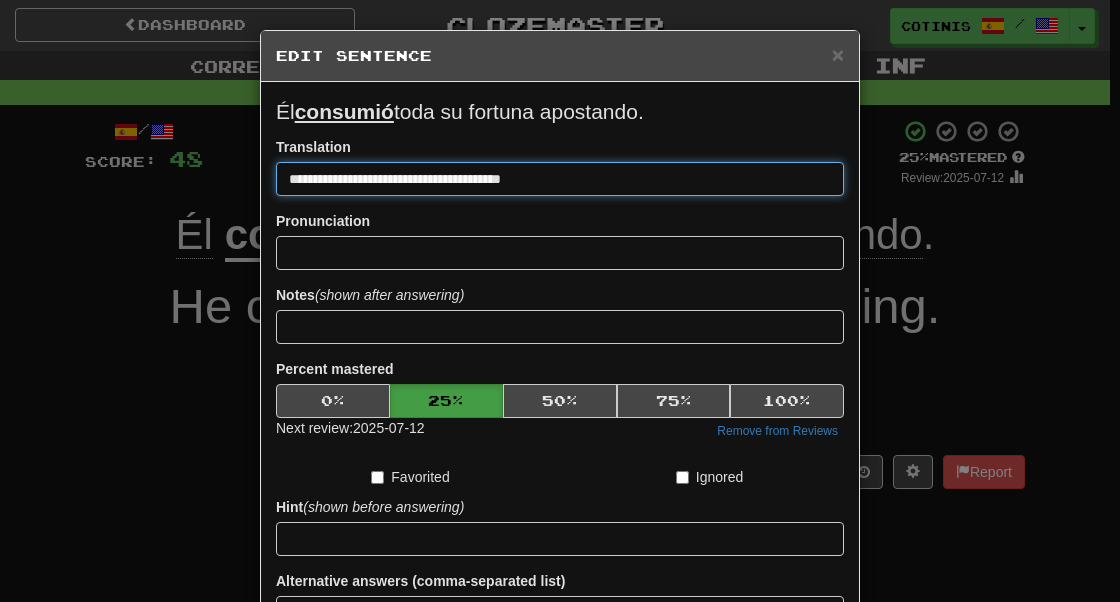 click on "Save" at bounding box center [560, 668] 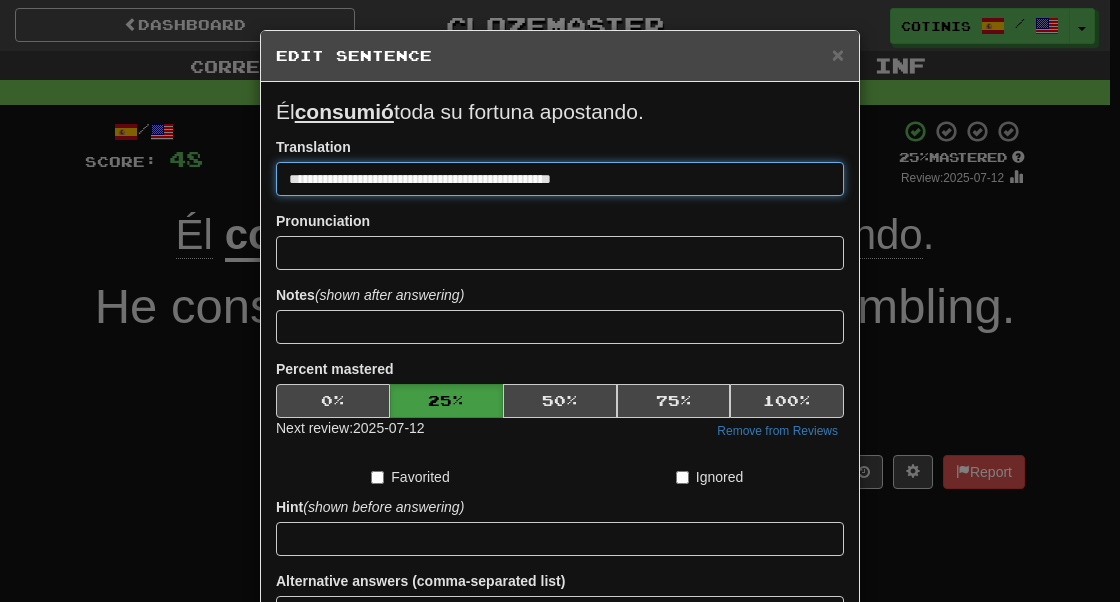 click on "Save" at bounding box center [560, 668] 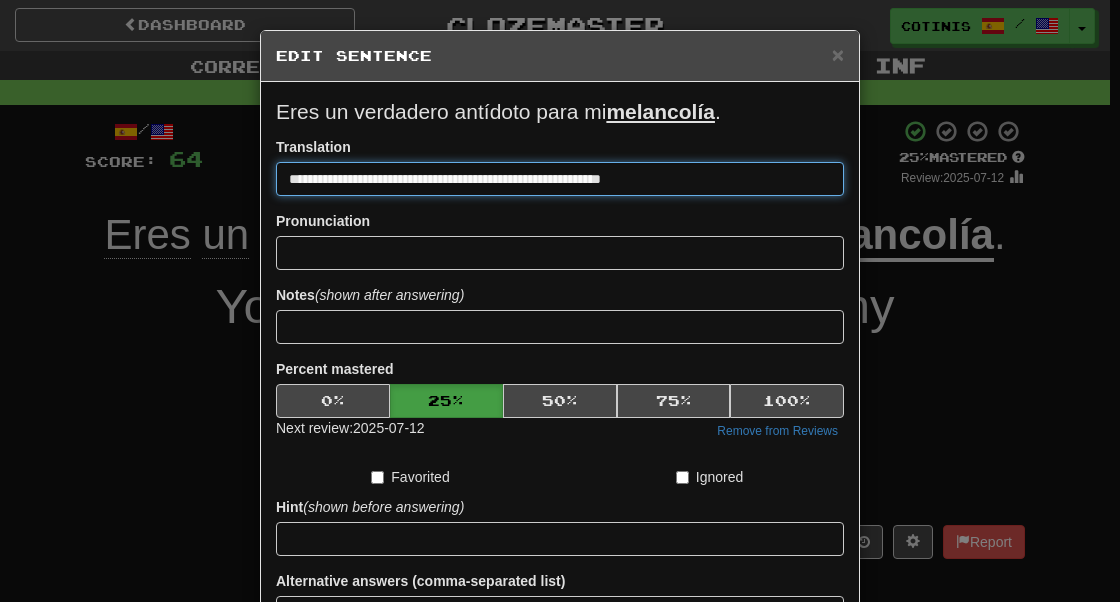 click on "Save" at bounding box center [560, 668] 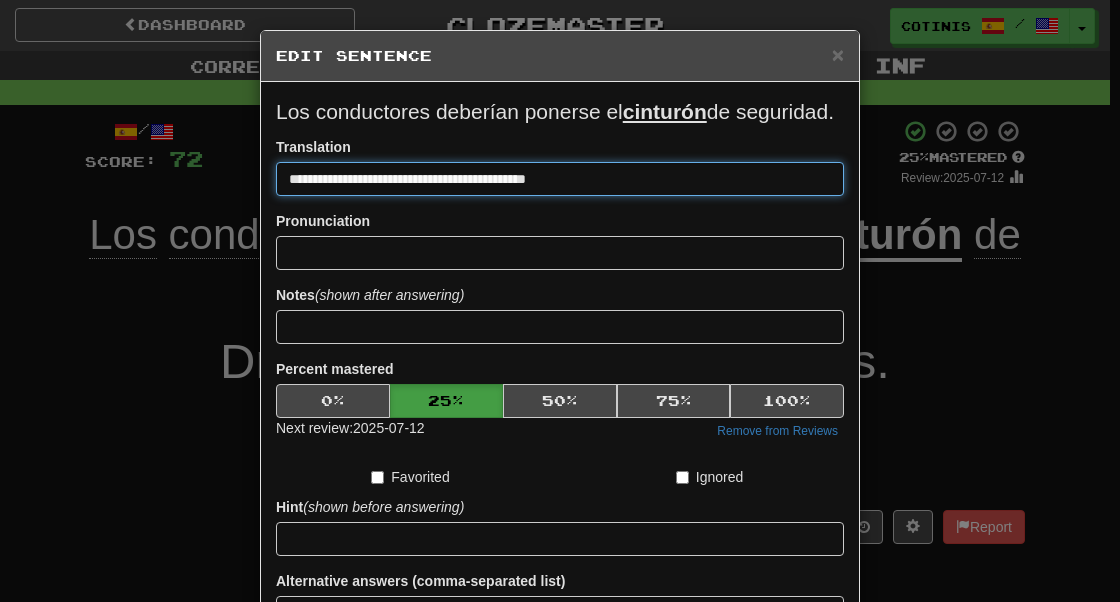click on "Save" at bounding box center (560, 668) 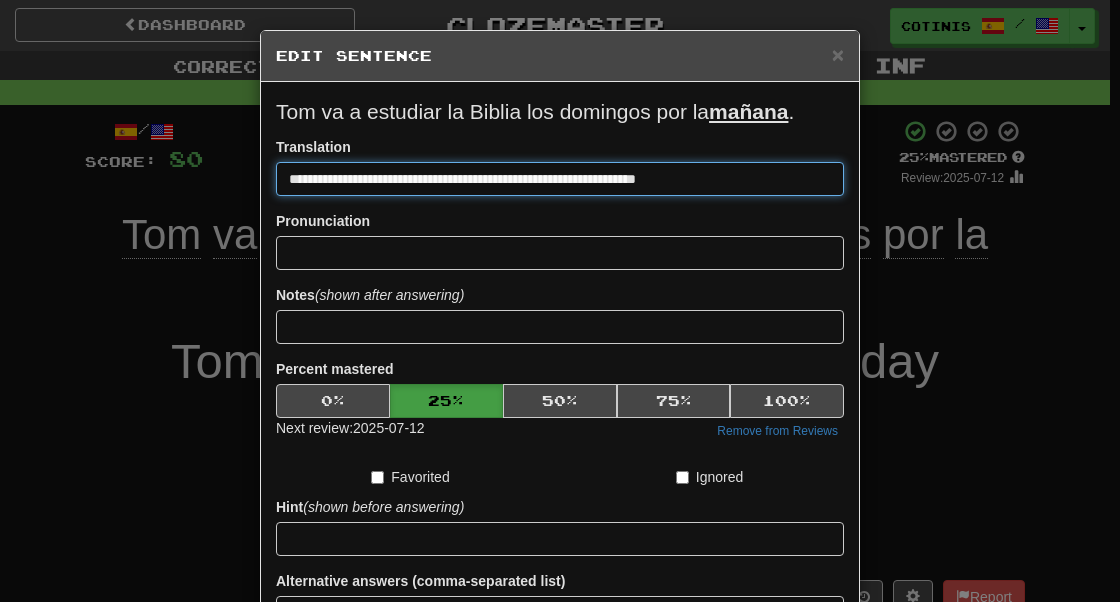 click on "Save" at bounding box center [560, 668] 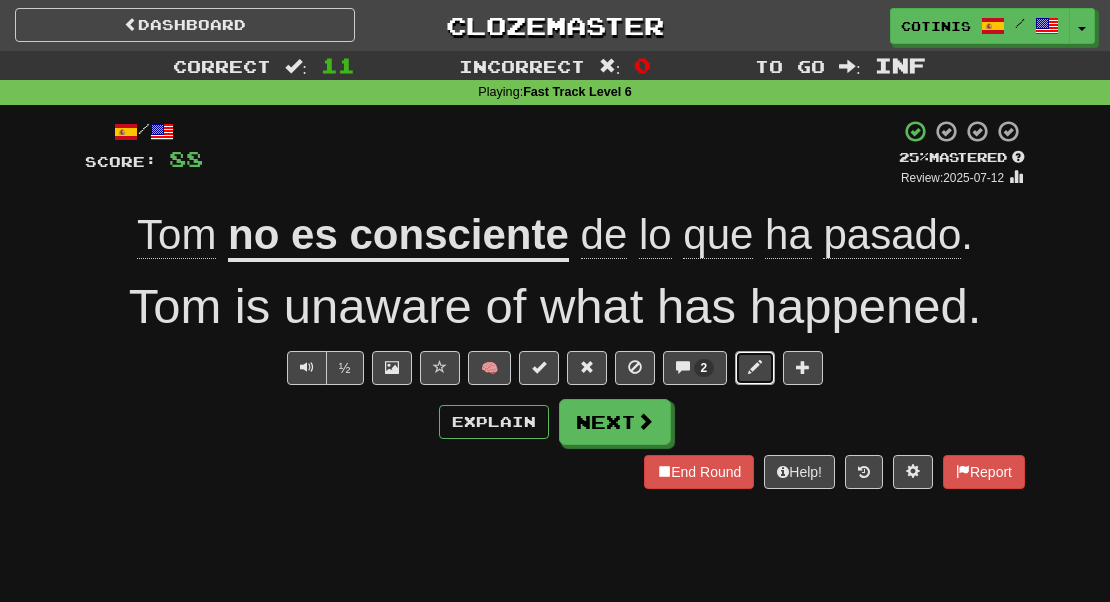 click at bounding box center (755, 368) 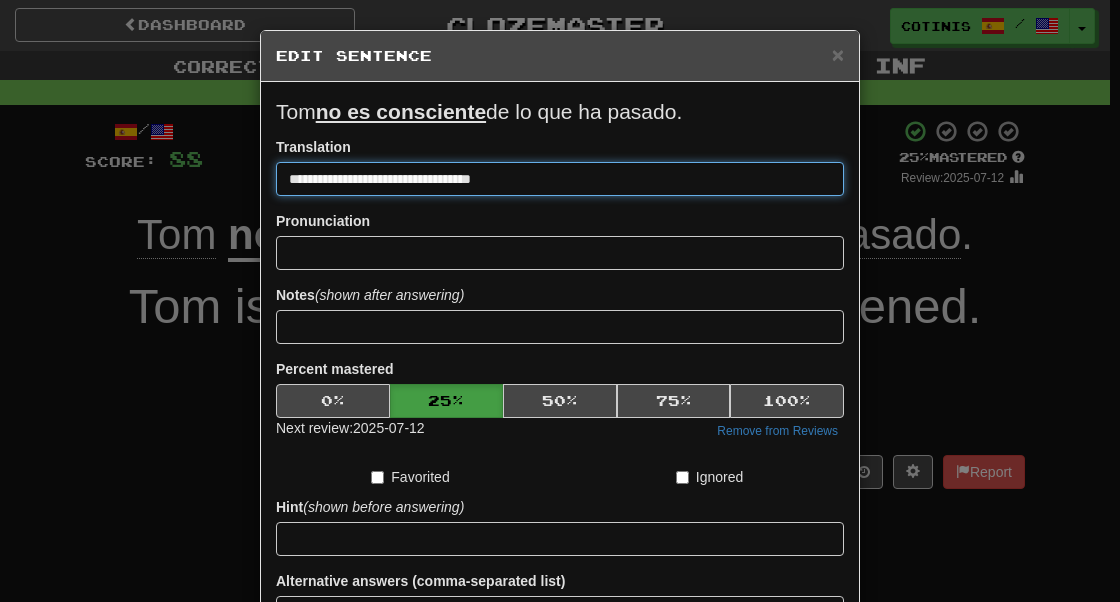 click on "**********" at bounding box center [560, 179] 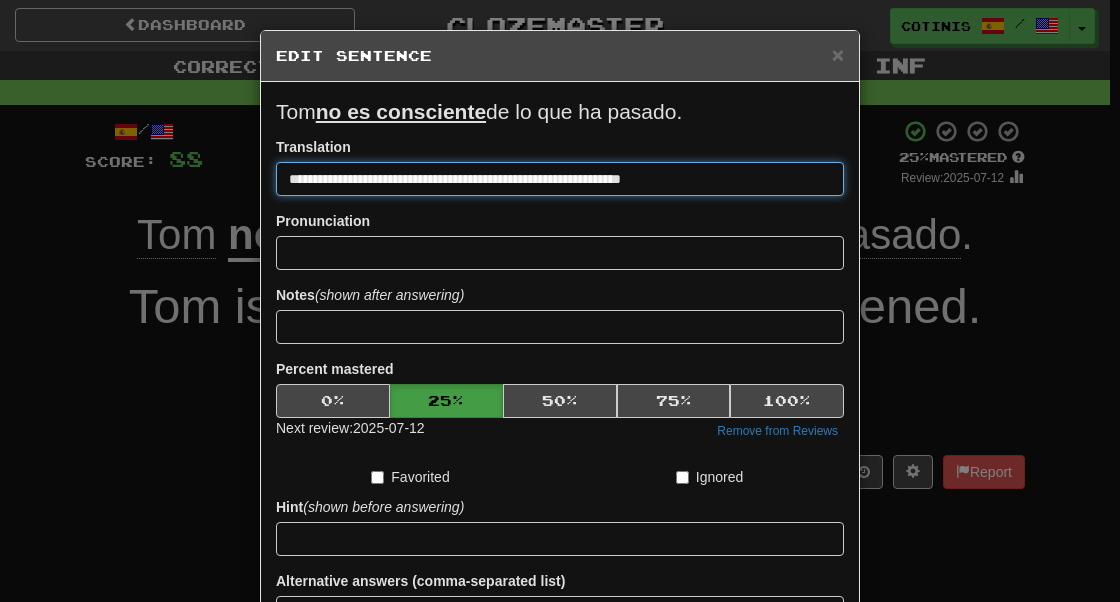click on "Save" at bounding box center [560, 668] 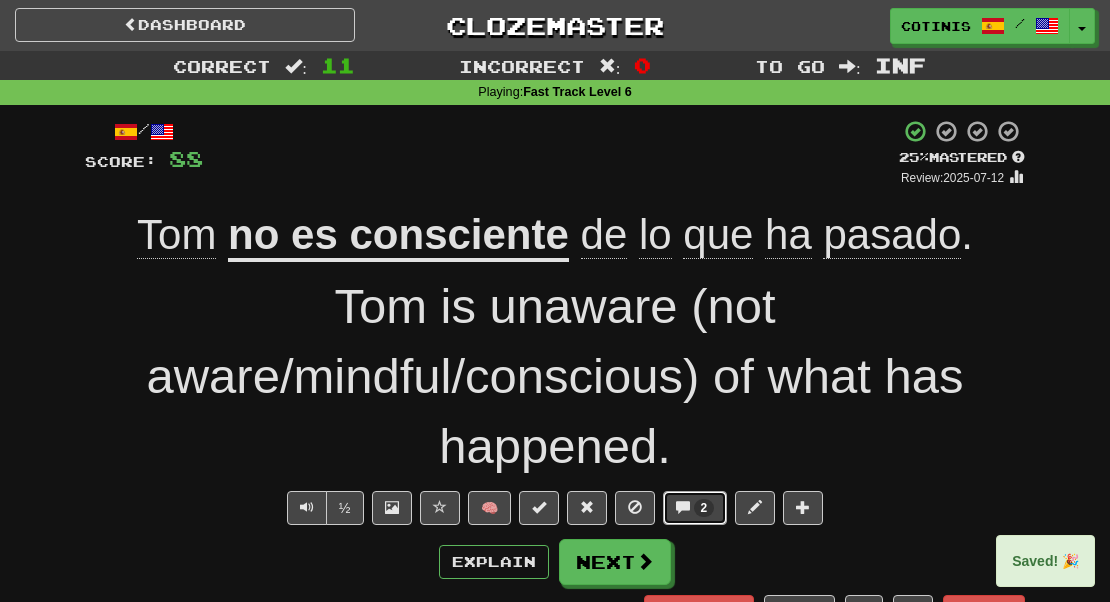 click at bounding box center (683, 507) 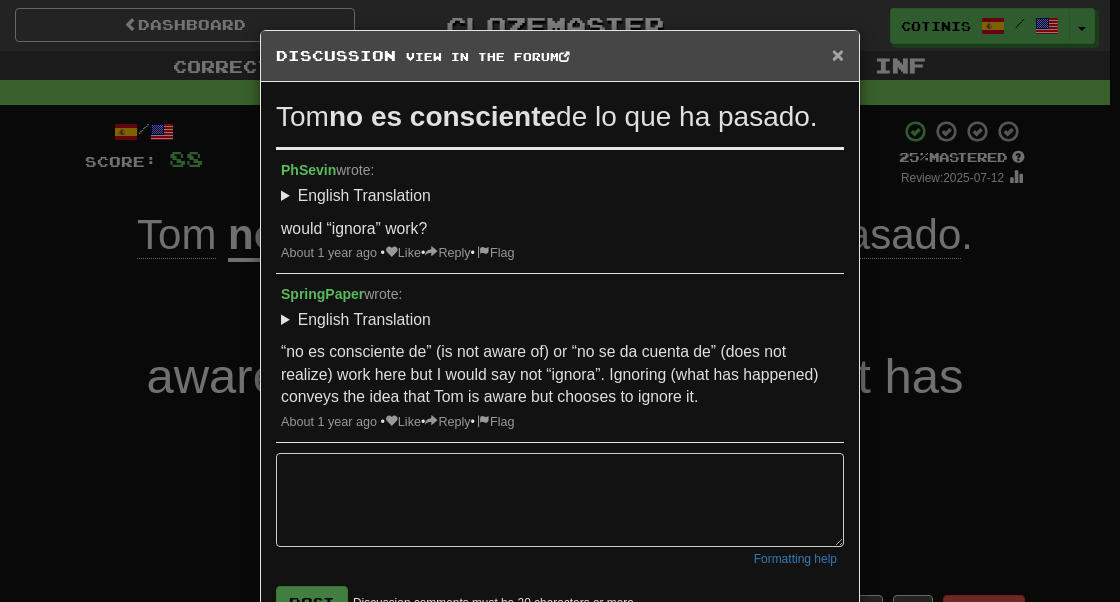 click on "×" at bounding box center [838, 54] 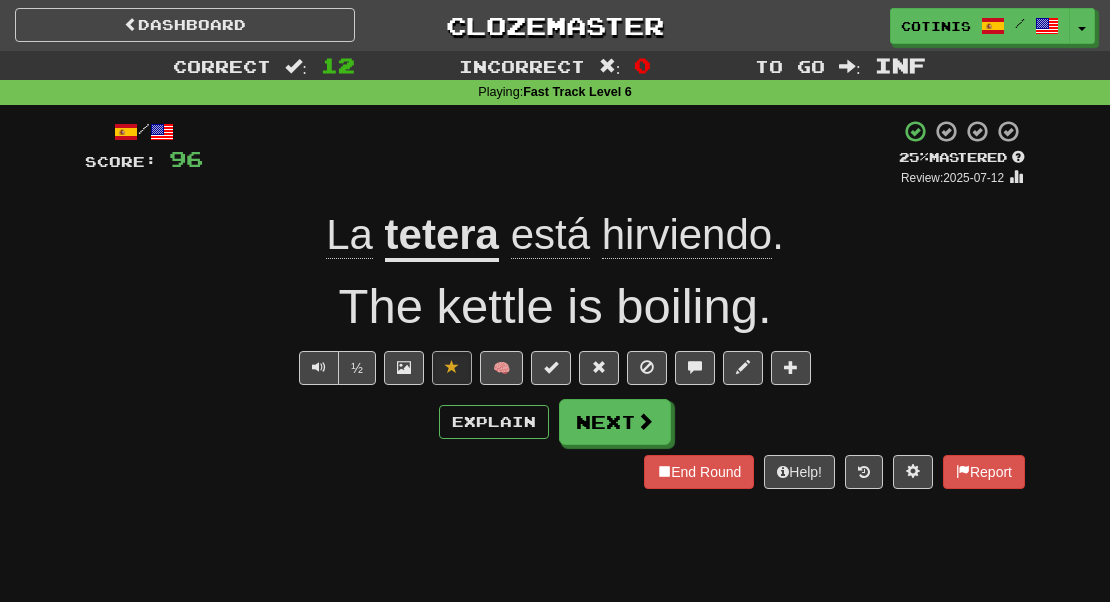 click on "tetera" at bounding box center [442, 236] 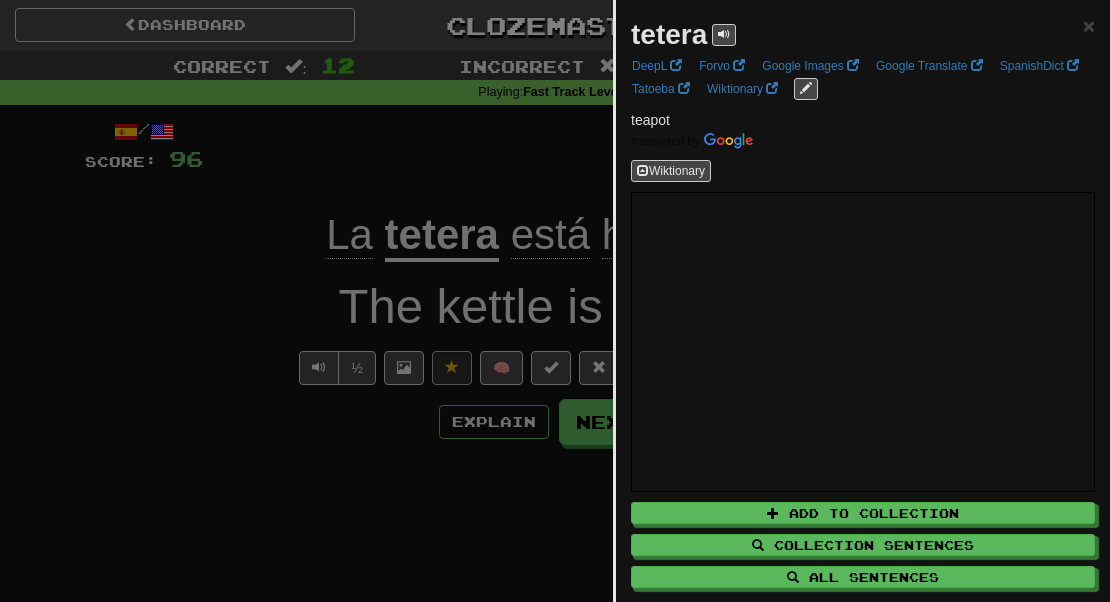 click at bounding box center (555, 301) 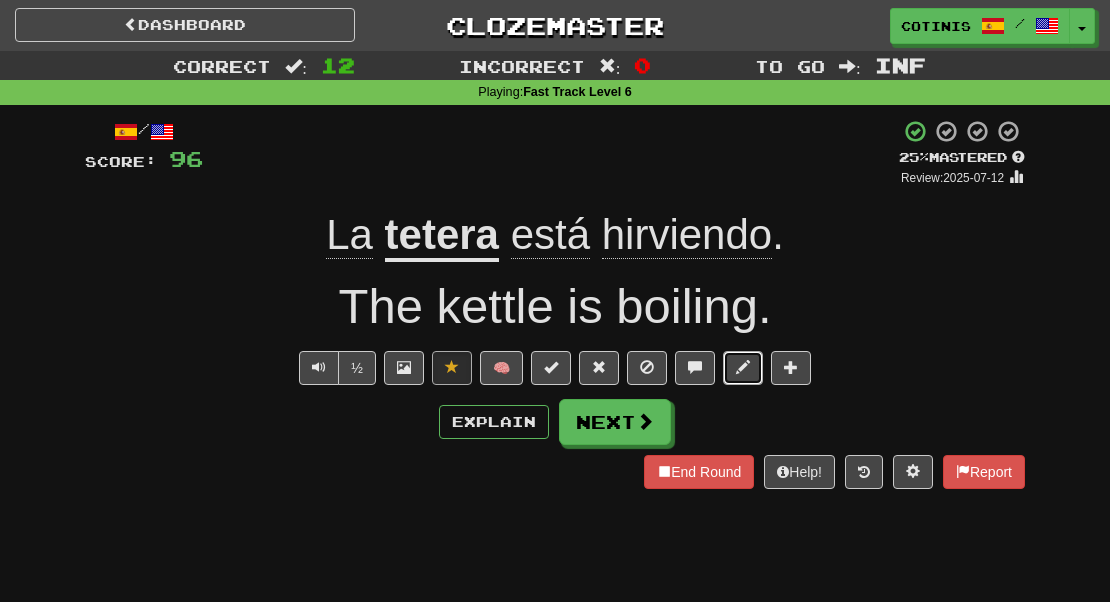 click at bounding box center (743, 368) 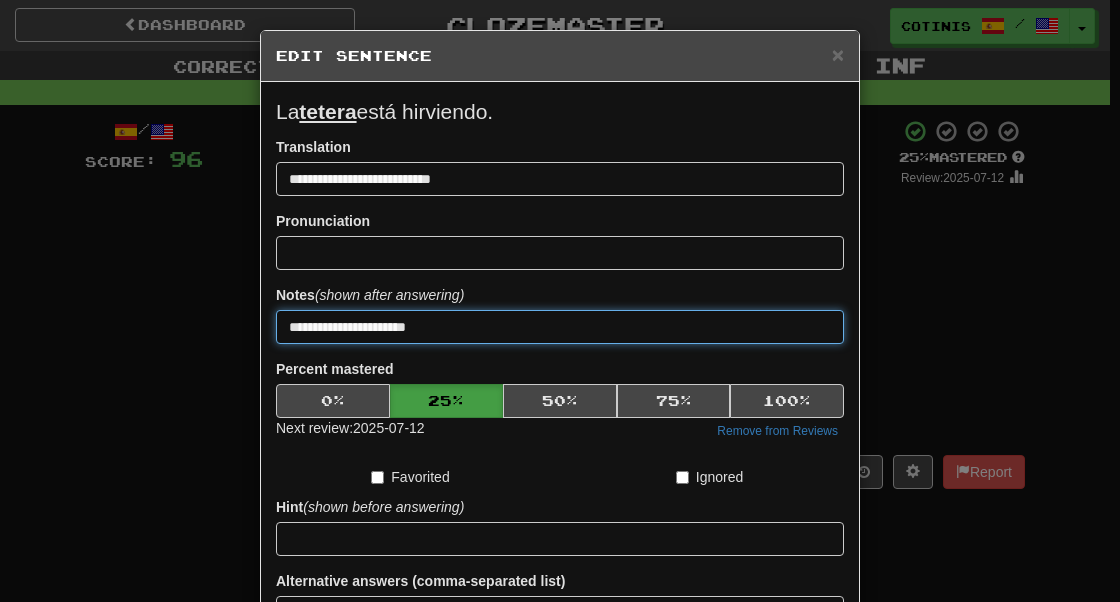 click on "Save" at bounding box center (560, 668) 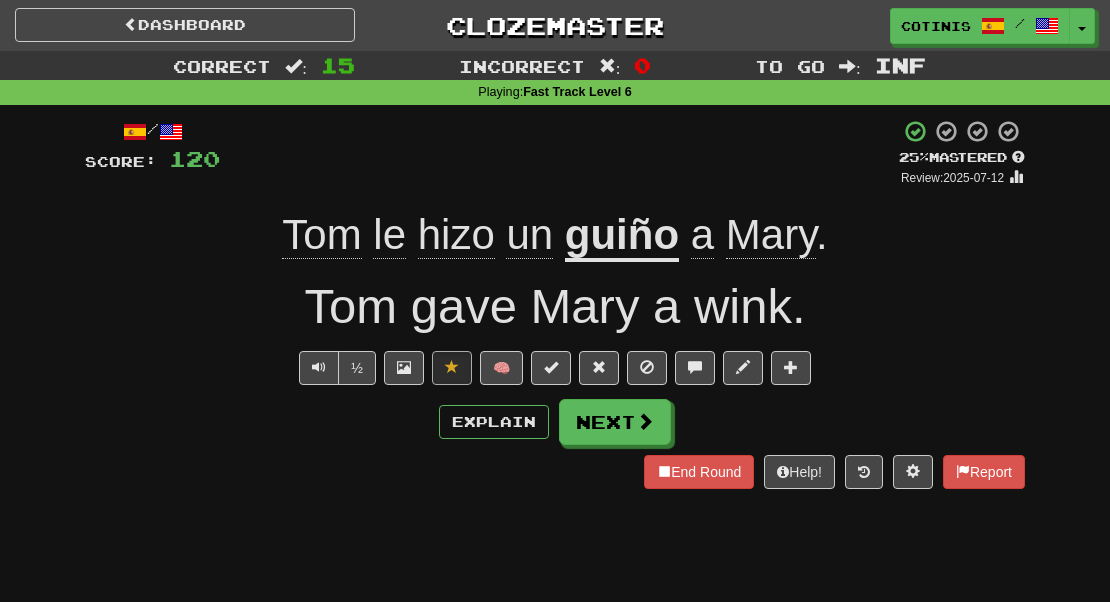 click on "guiño" at bounding box center [622, 236] 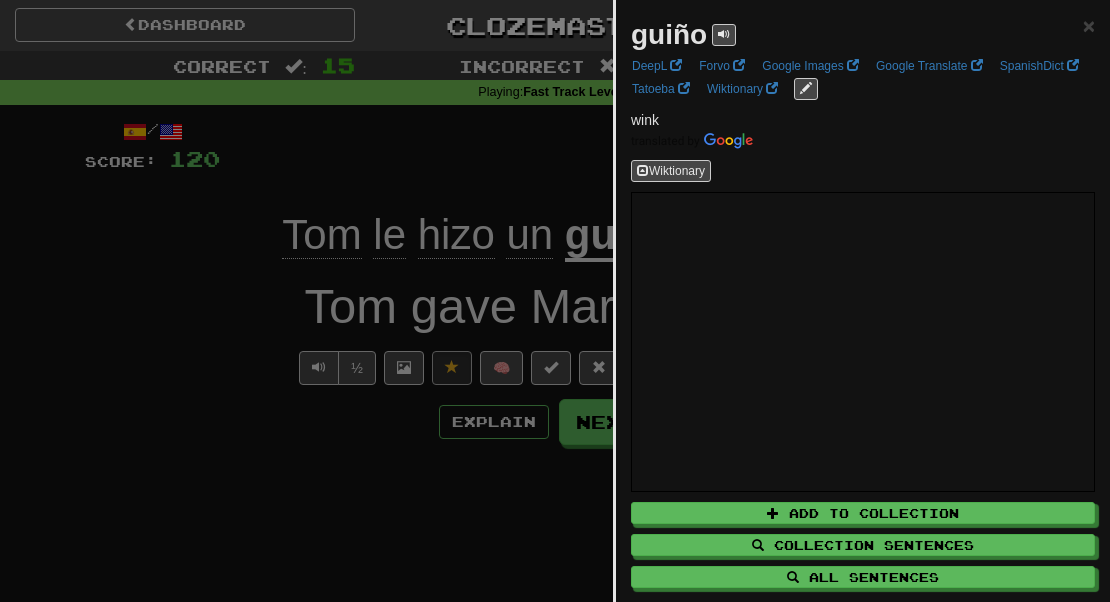 click at bounding box center (555, 301) 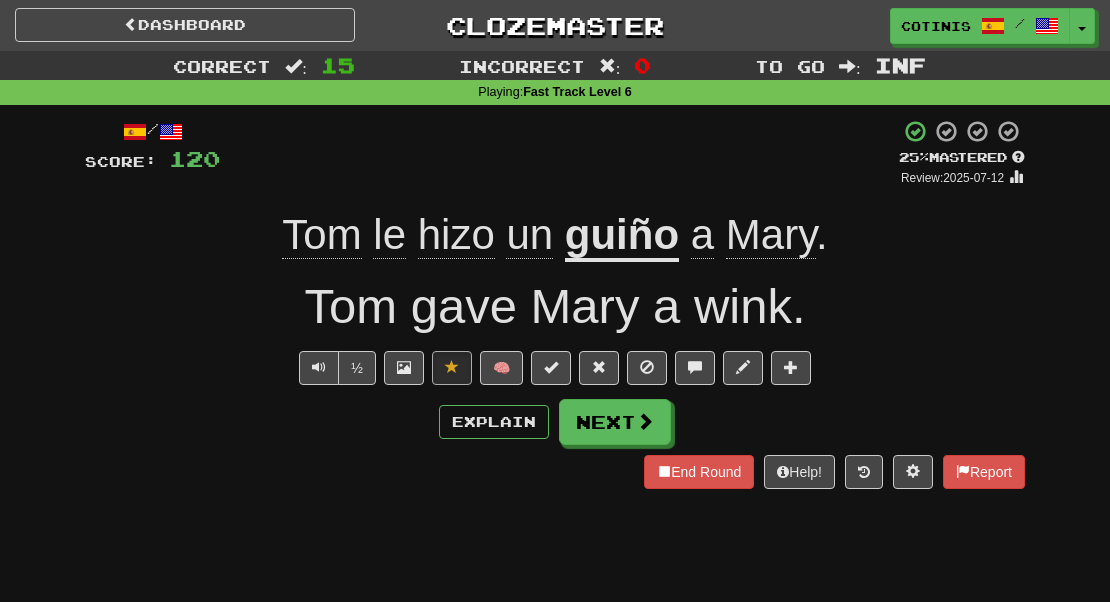 click on "guiño" at bounding box center [622, 236] 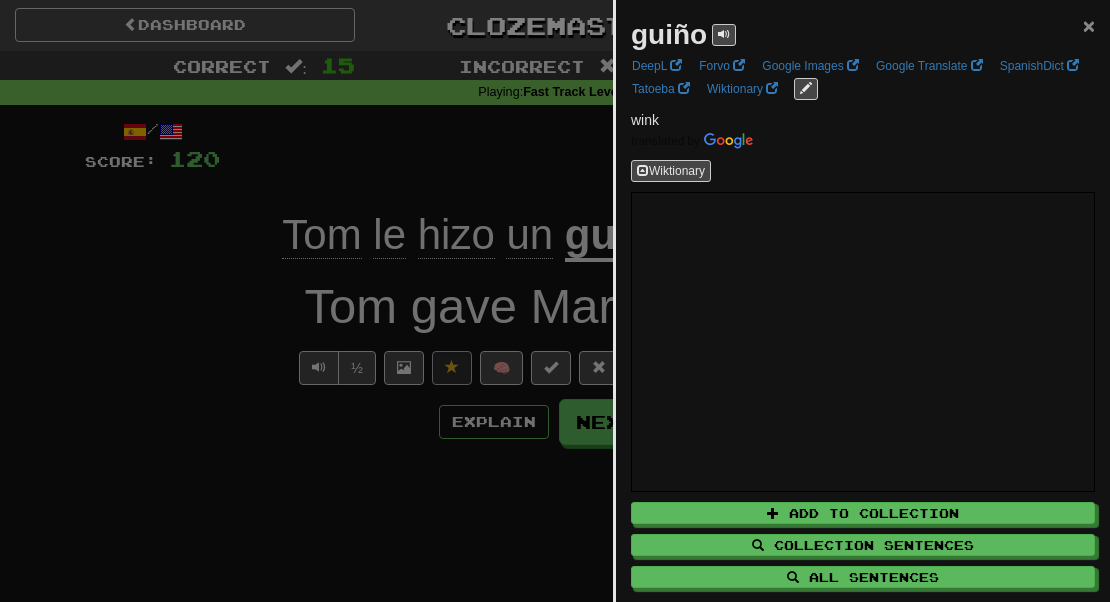 click on "×" at bounding box center (1089, 25) 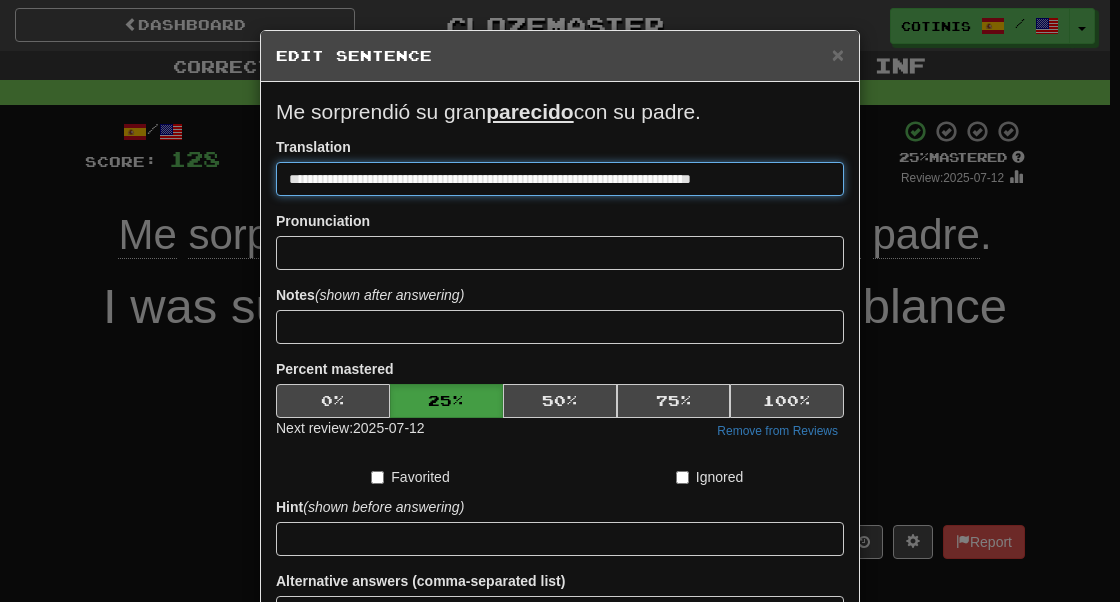 click on "Save" at bounding box center (560, 668) 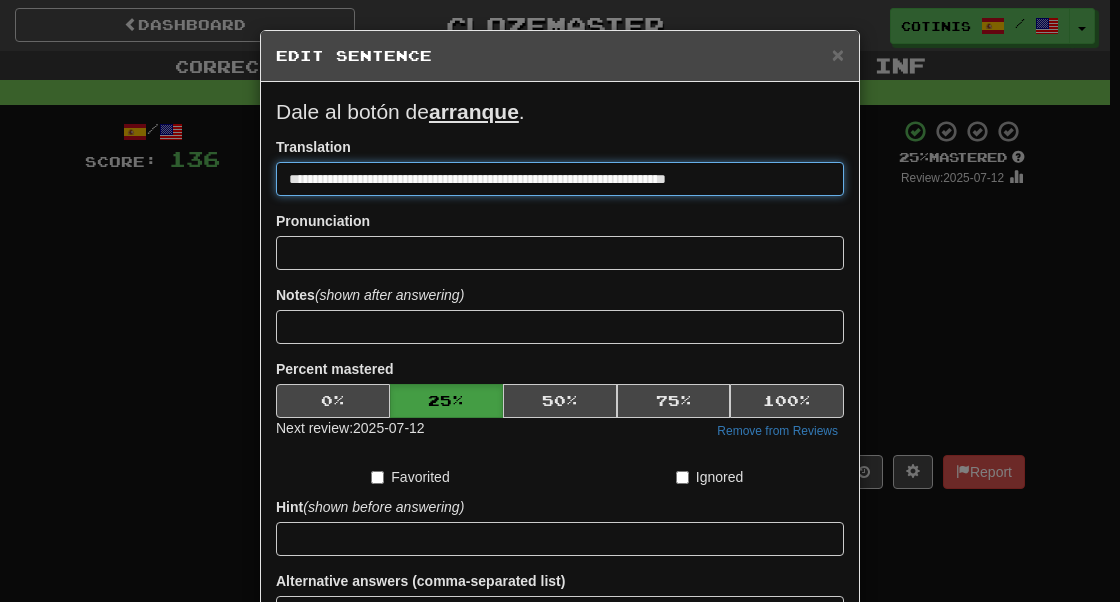 click on "Save" at bounding box center [560, 668] 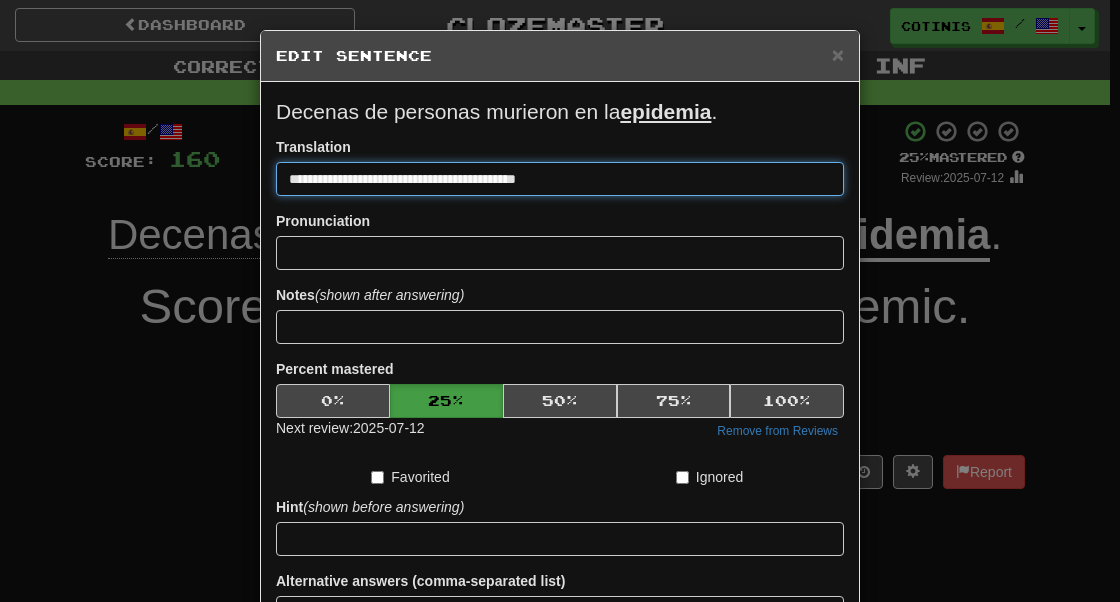 click on "Save" at bounding box center (560, 668) 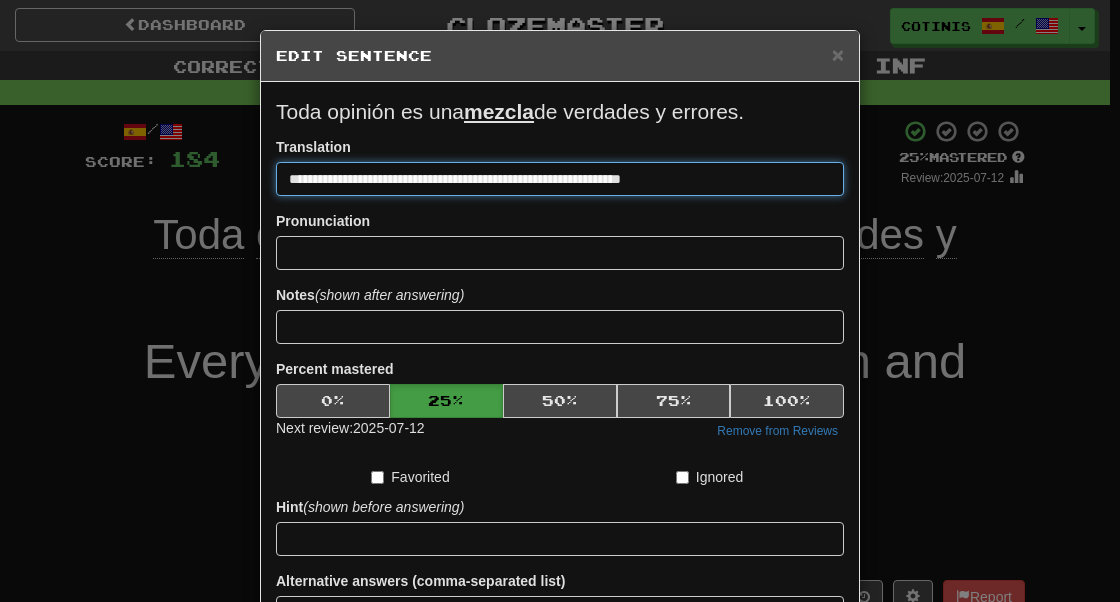 click on "Save" at bounding box center (560, 668) 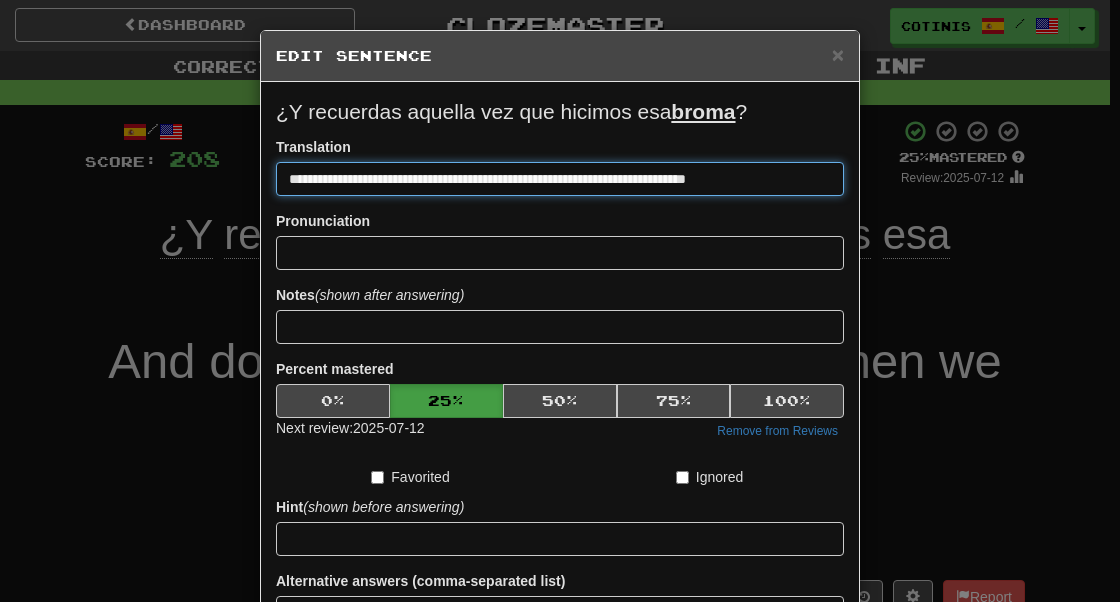 click on "Save" at bounding box center [560, 668] 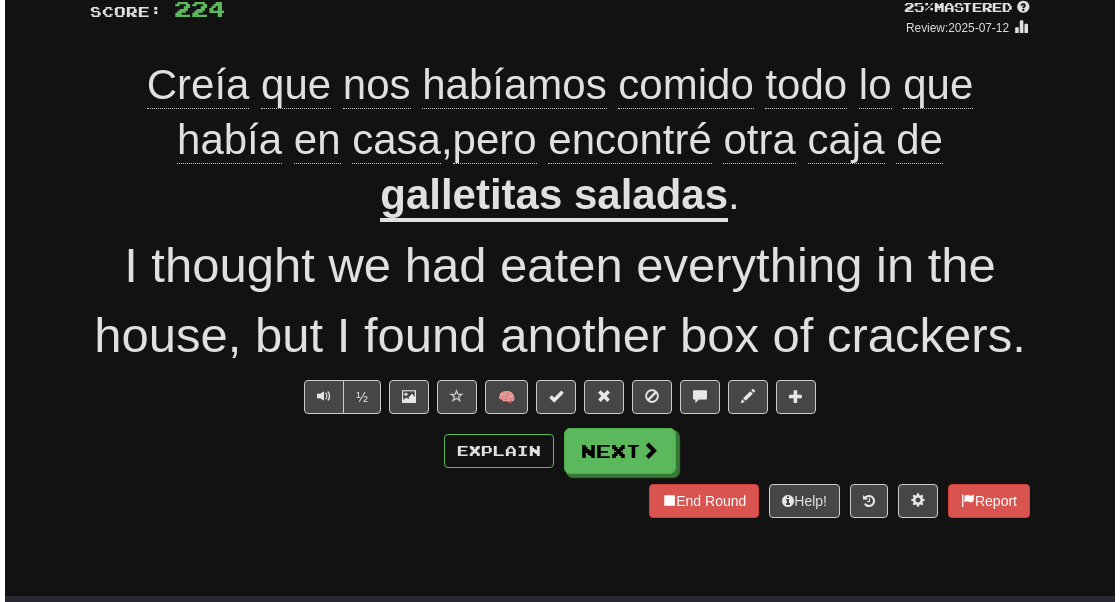 scroll, scrollTop: 122, scrollLeft: 0, axis: vertical 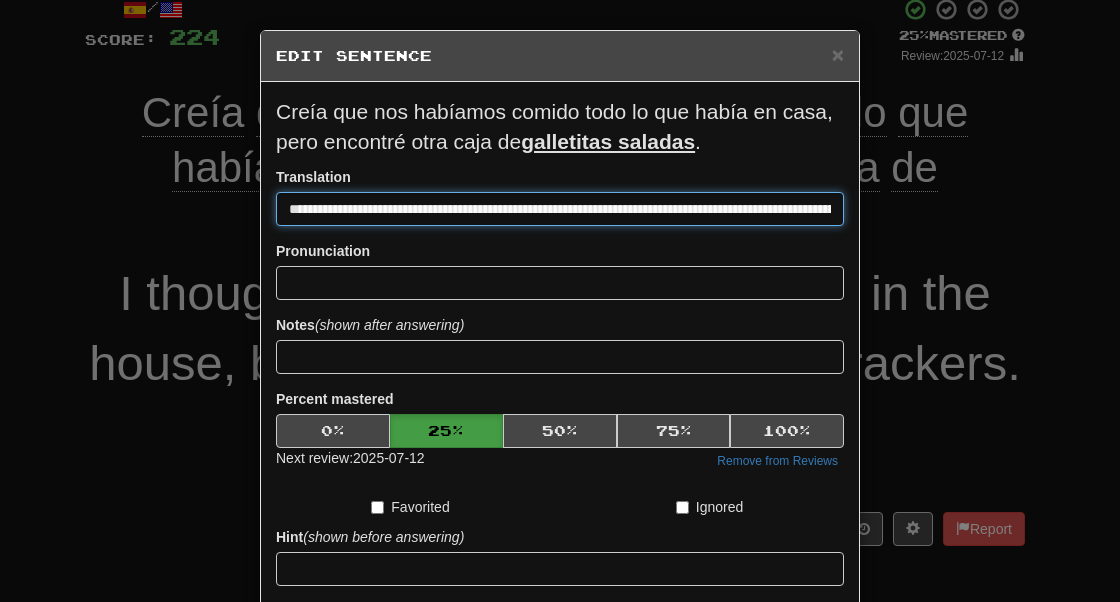 click on "Save" at bounding box center [560, 698] 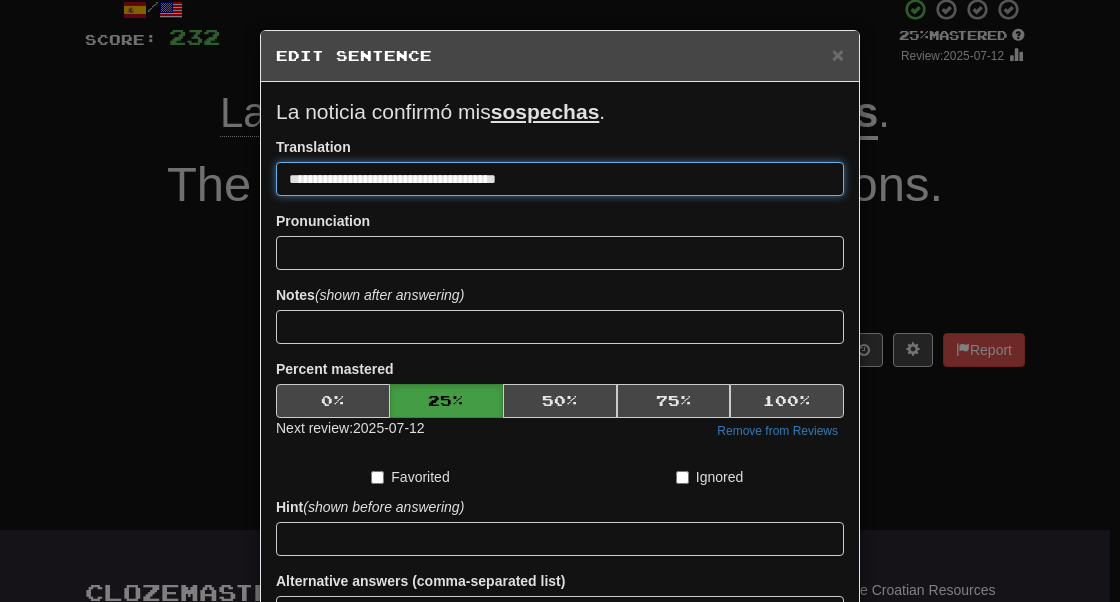 click on "Save" at bounding box center [560, 668] 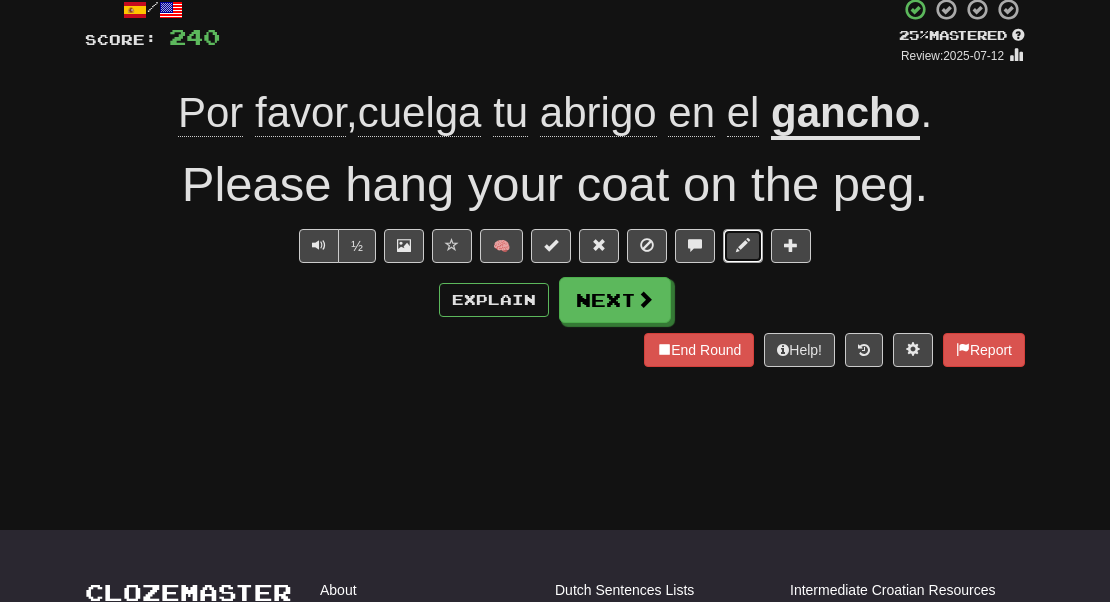 click at bounding box center [743, 245] 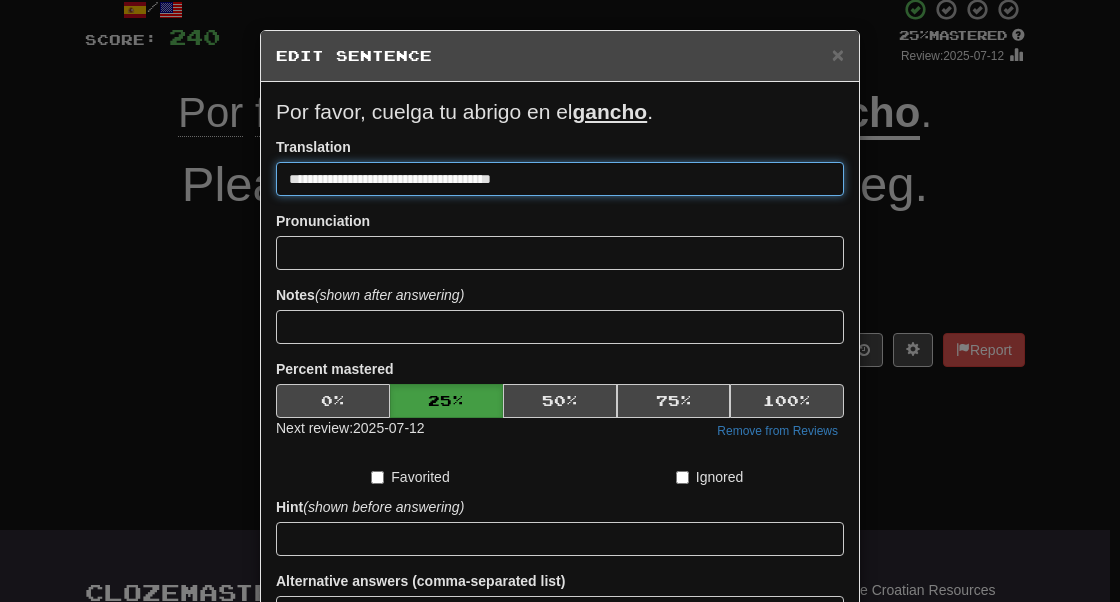 click on "Save" at bounding box center [560, 668] 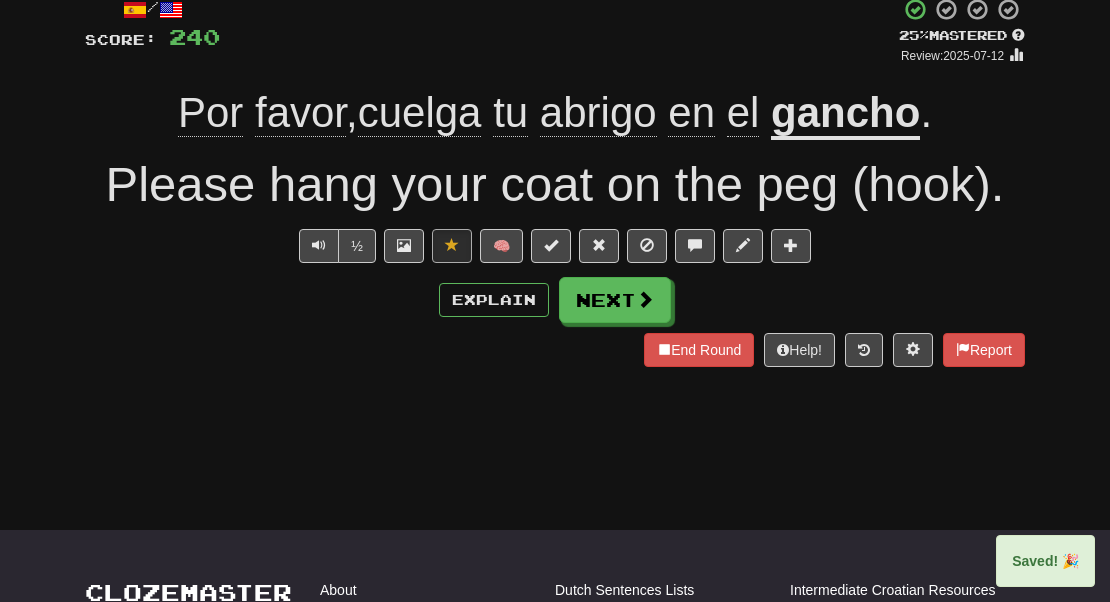 click on "gancho" at bounding box center (845, 114) 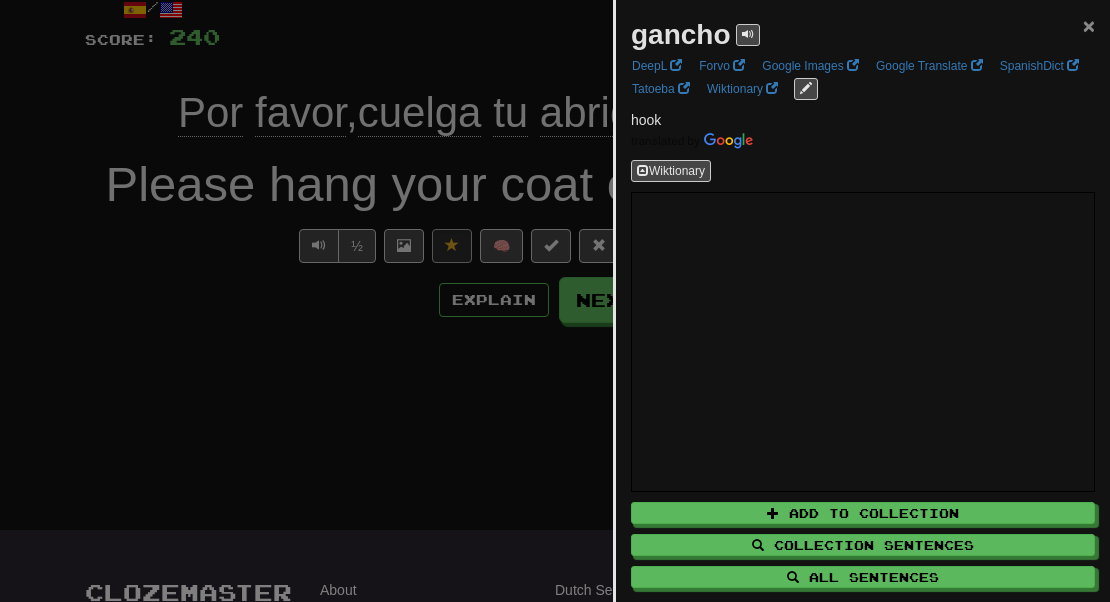 click on "×" at bounding box center (1089, 25) 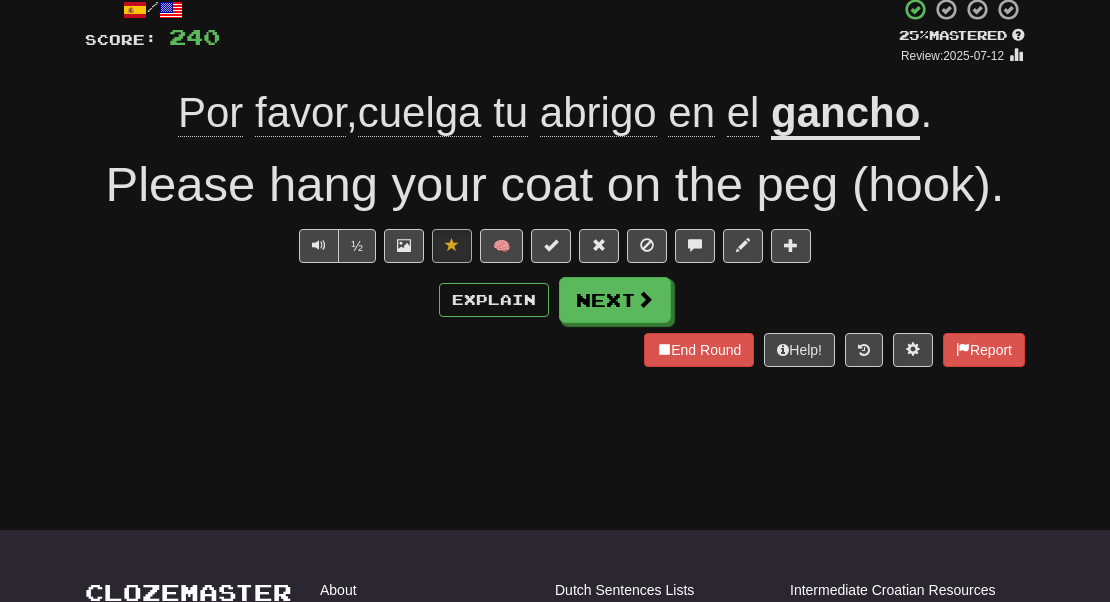 scroll, scrollTop: 0, scrollLeft: 0, axis: both 